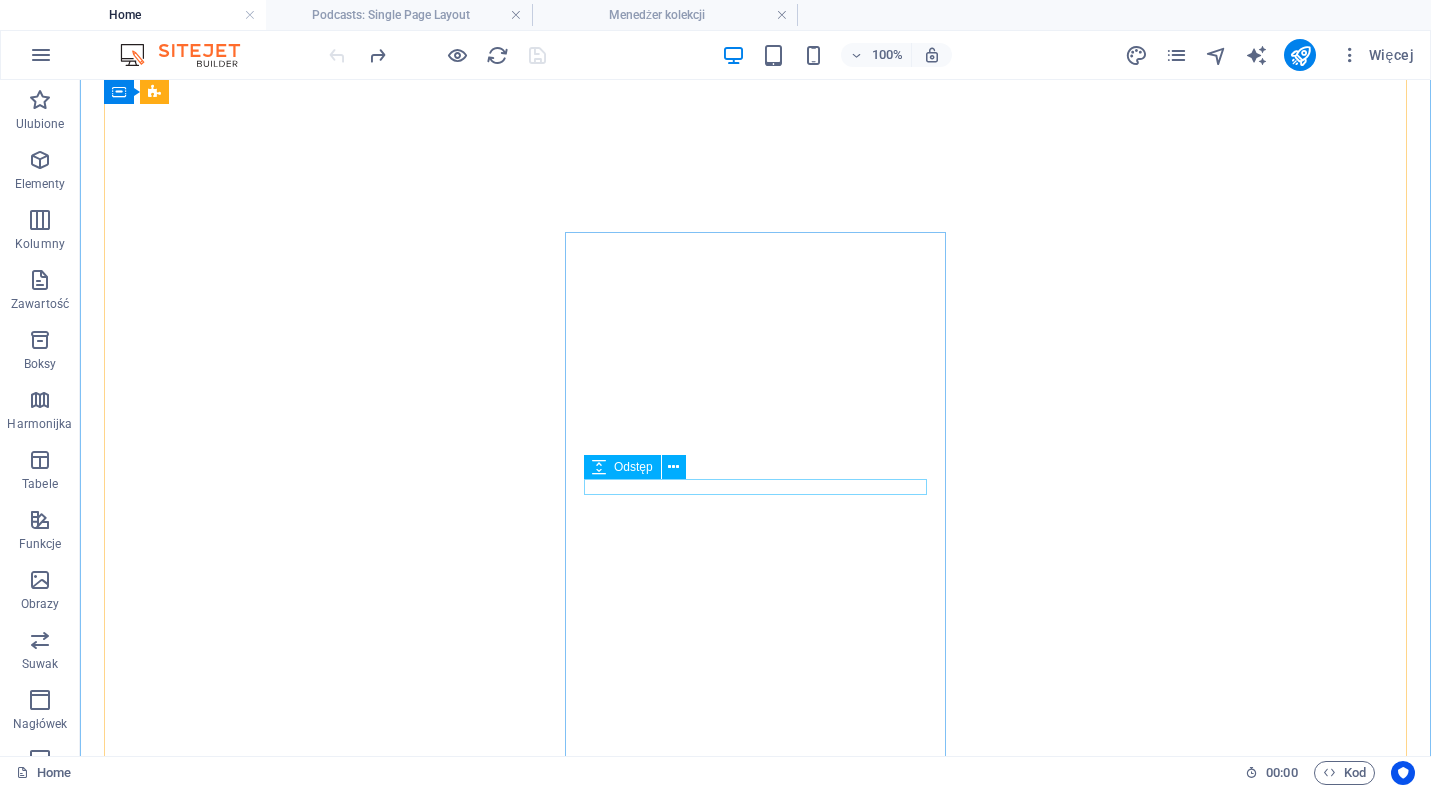 scroll, scrollTop: 0, scrollLeft: 0, axis: both 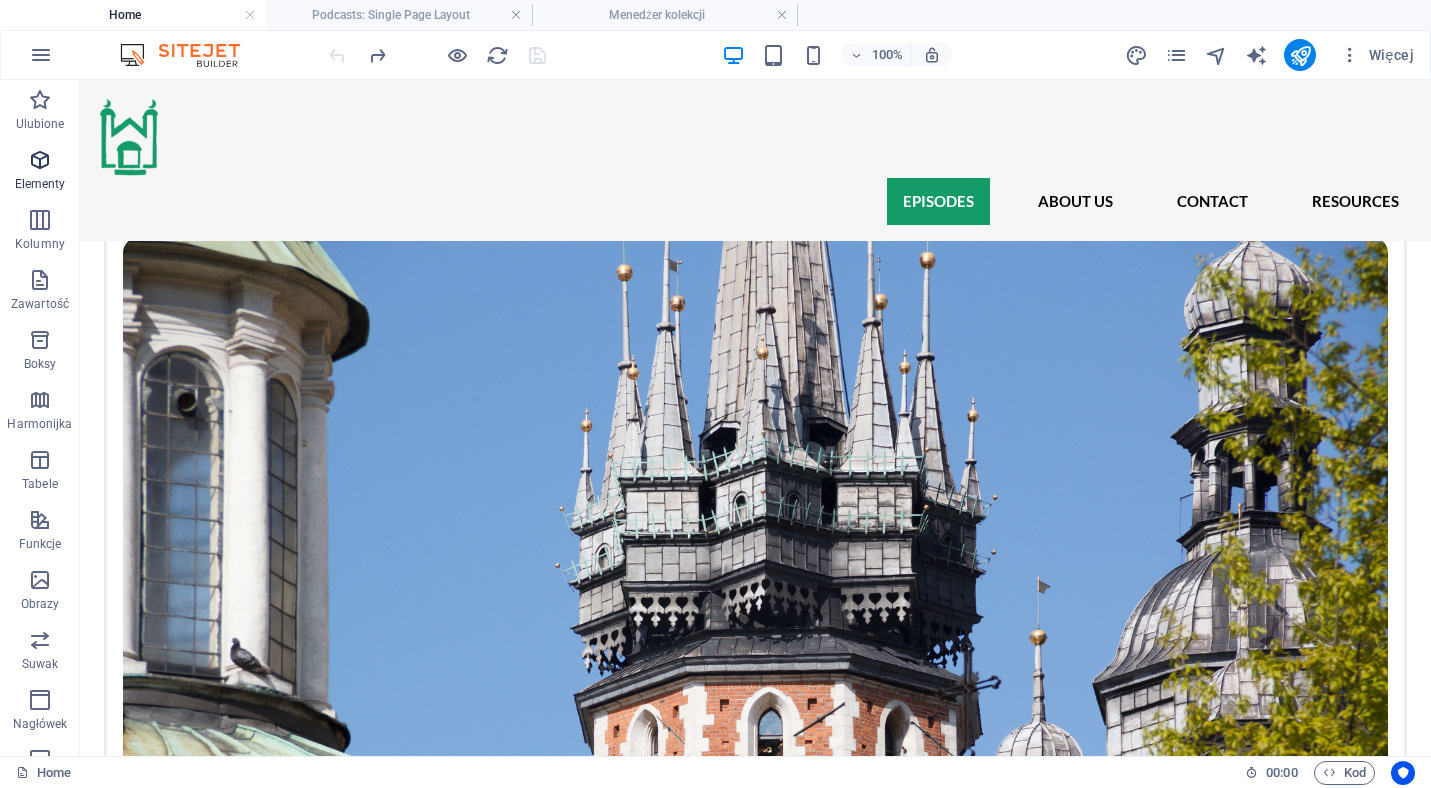 click on "Elementy" at bounding box center (40, 184) 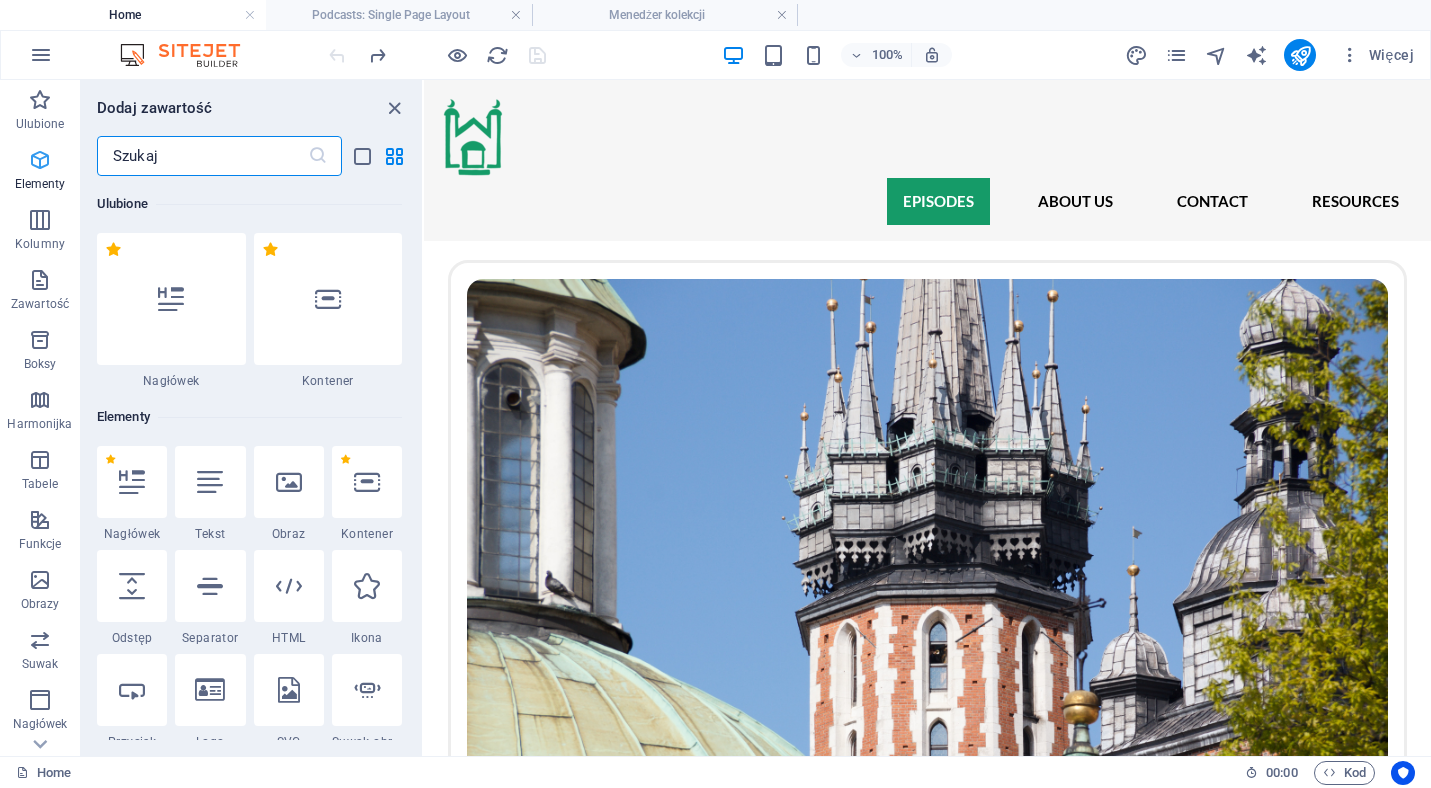 scroll, scrollTop: 1609, scrollLeft: 0, axis: vertical 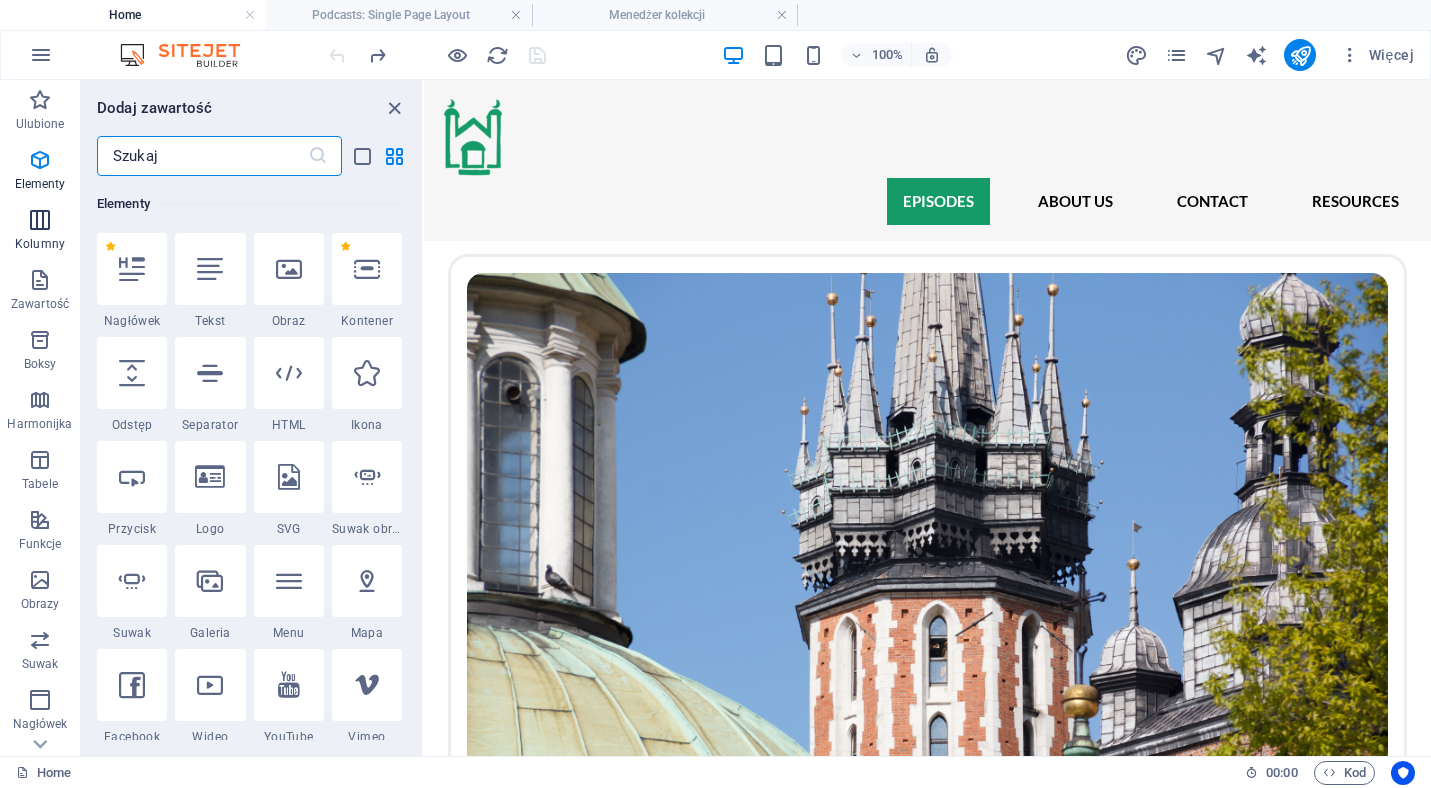 click on "Kolumny" at bounding box center (40, 232) 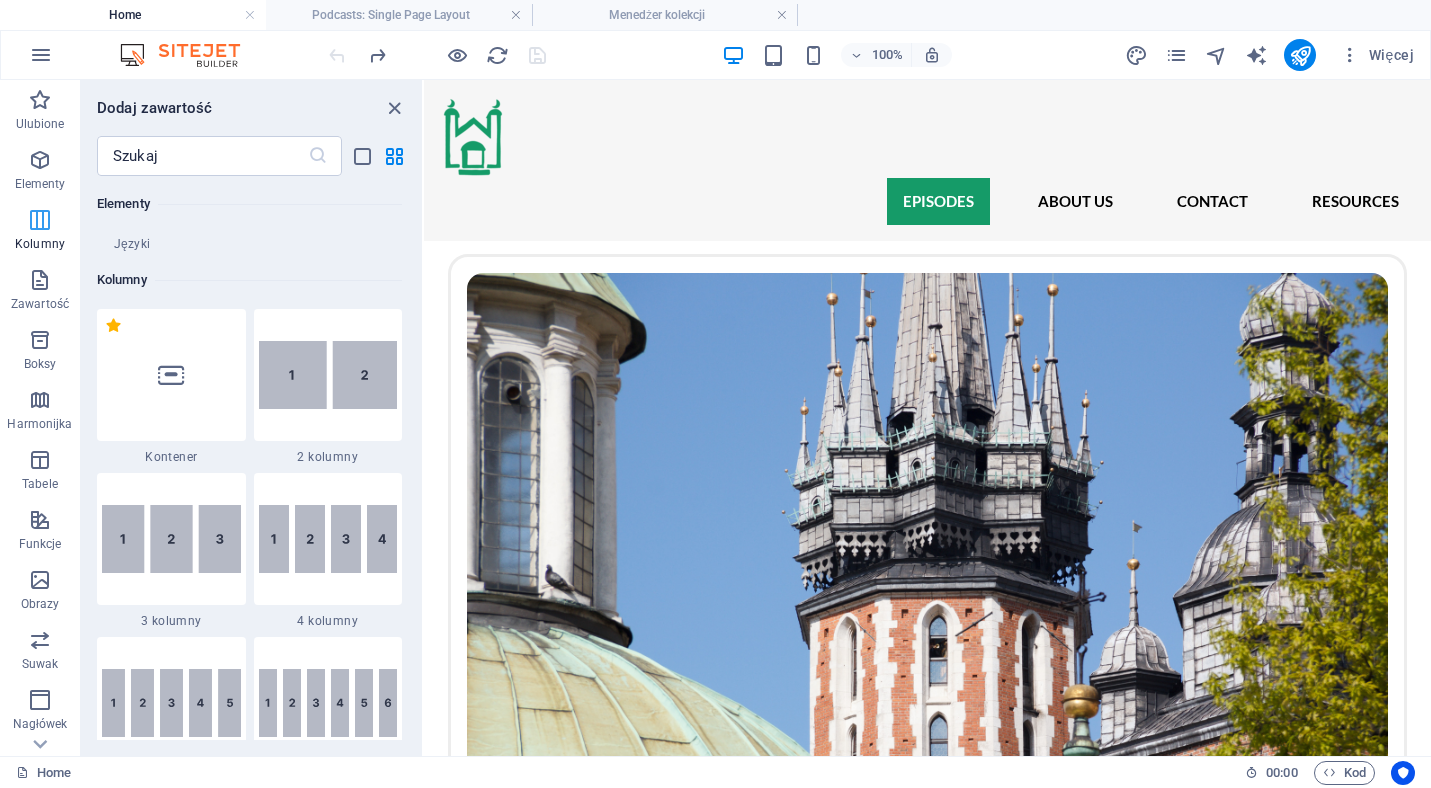 scroll, scrollTop: 990, scrollLeft: 0, axis: vertical 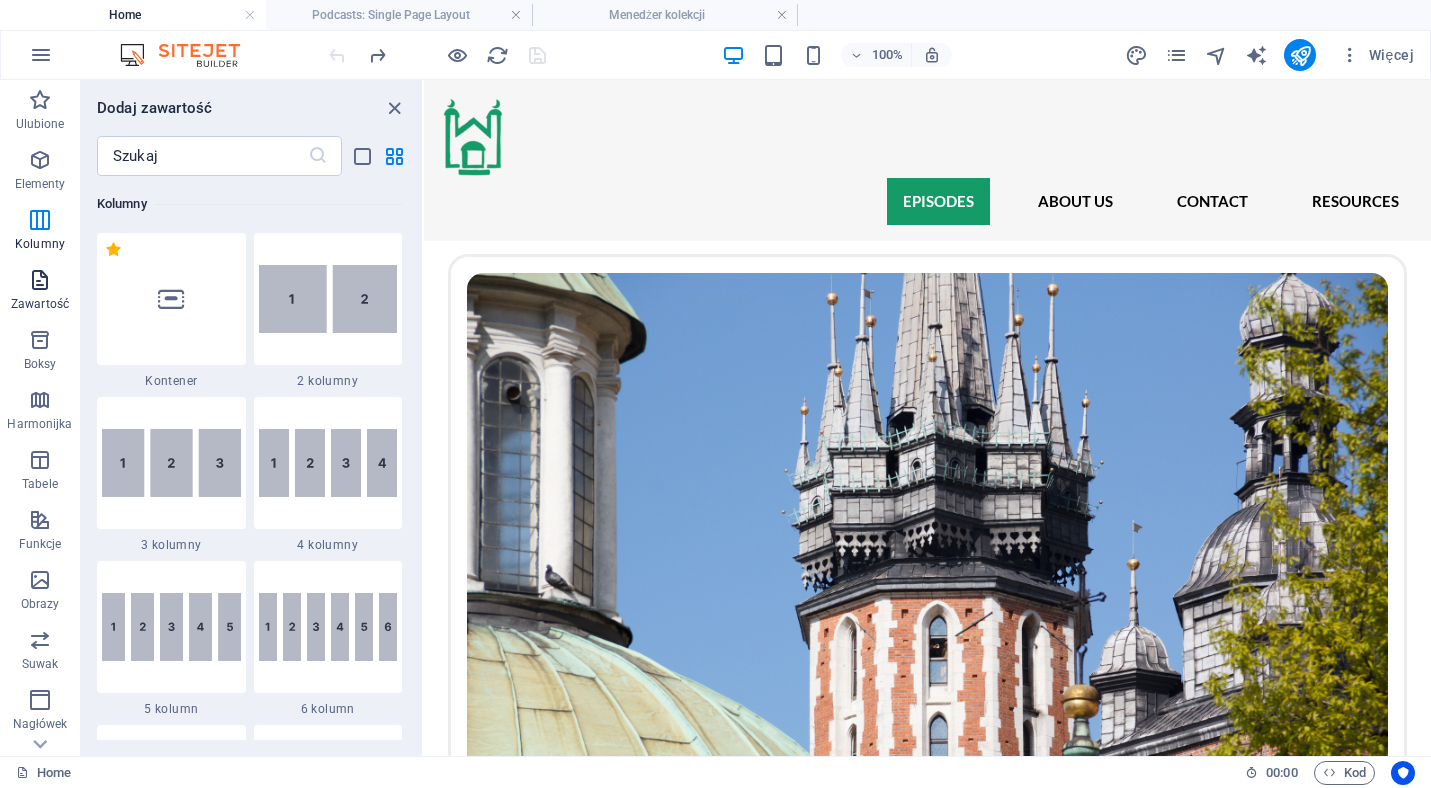 click on "Zawartość" at bounding box center [40, 292] 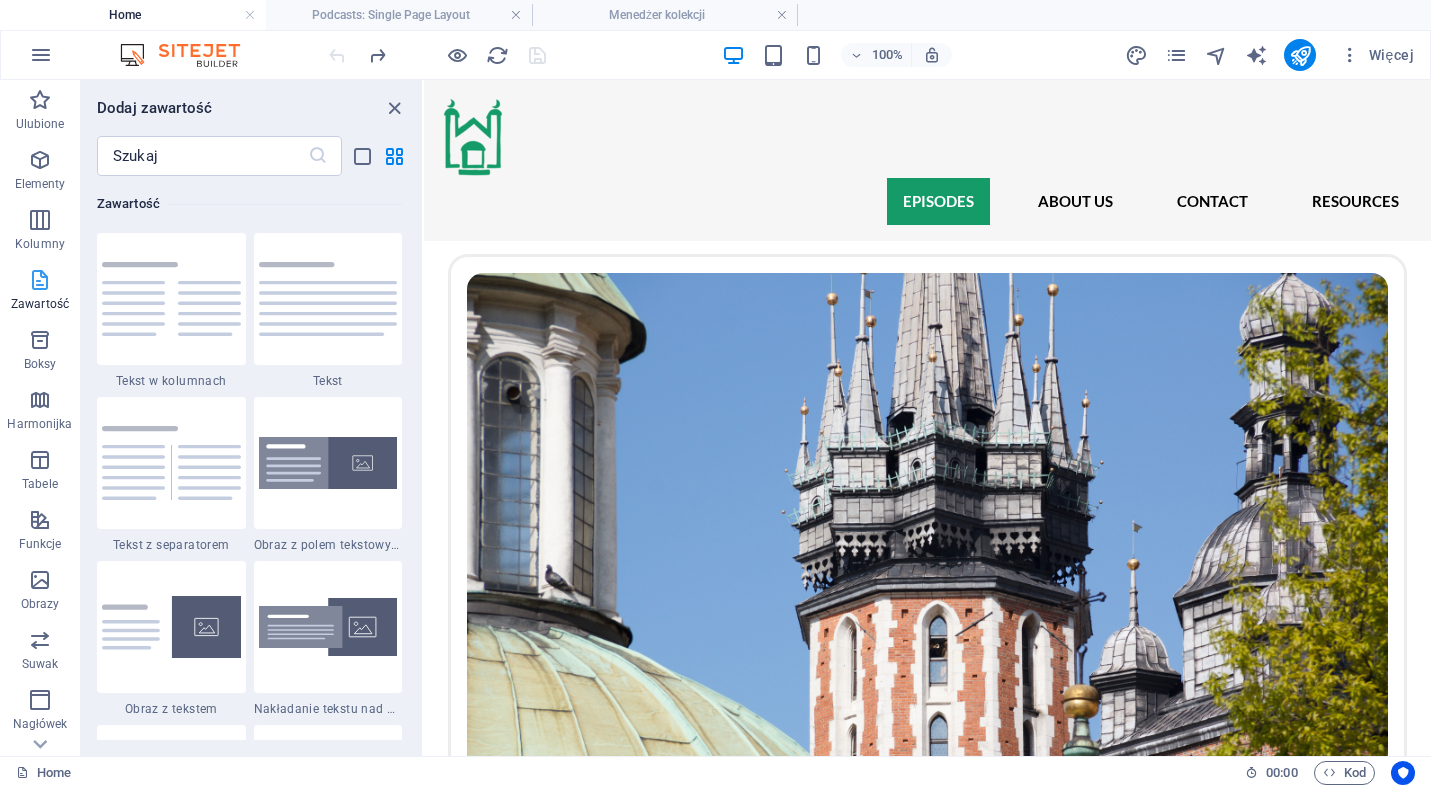 scroll, scrollTop: 3499, scrollLeft: 0, axis: vertical 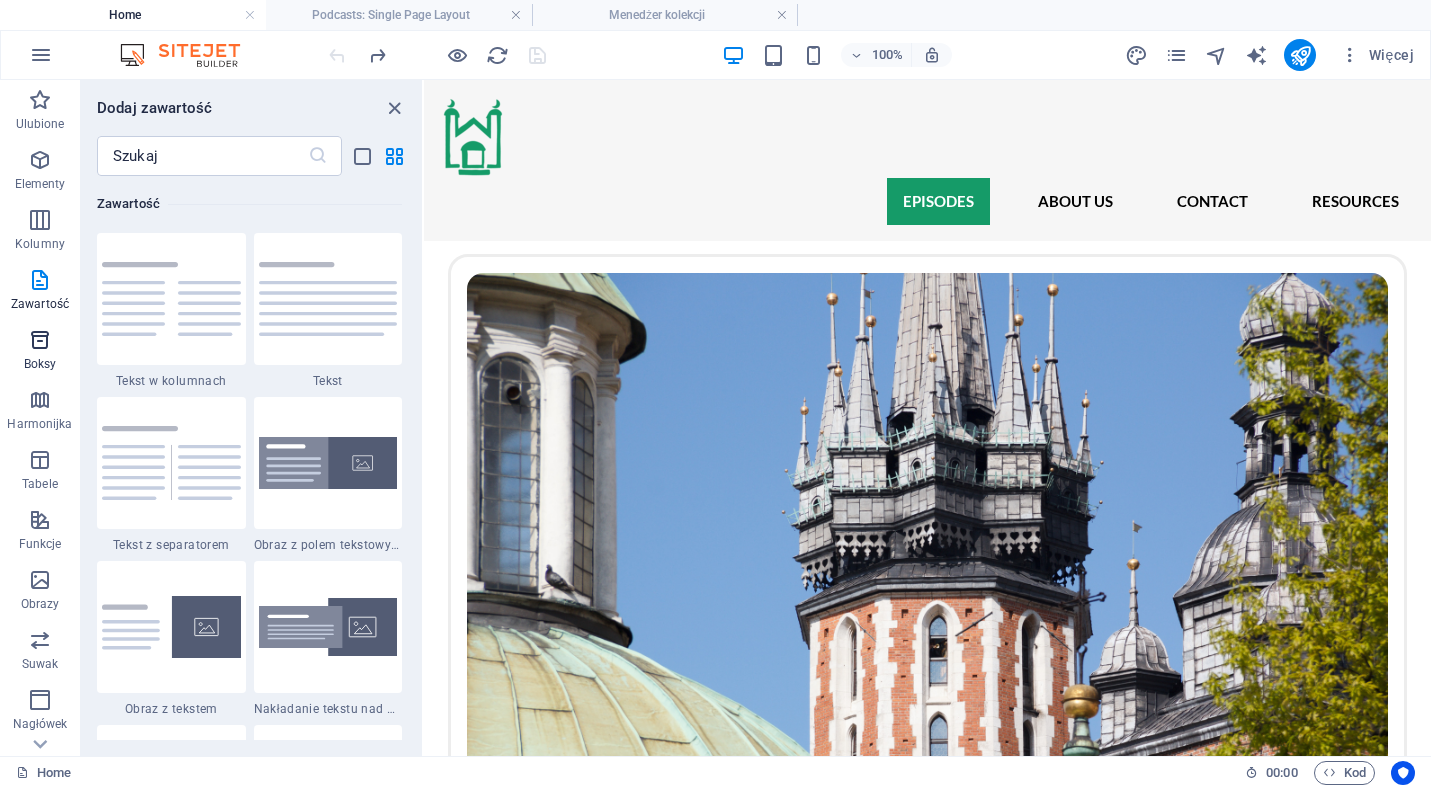 click at bounding box center [40, 340] 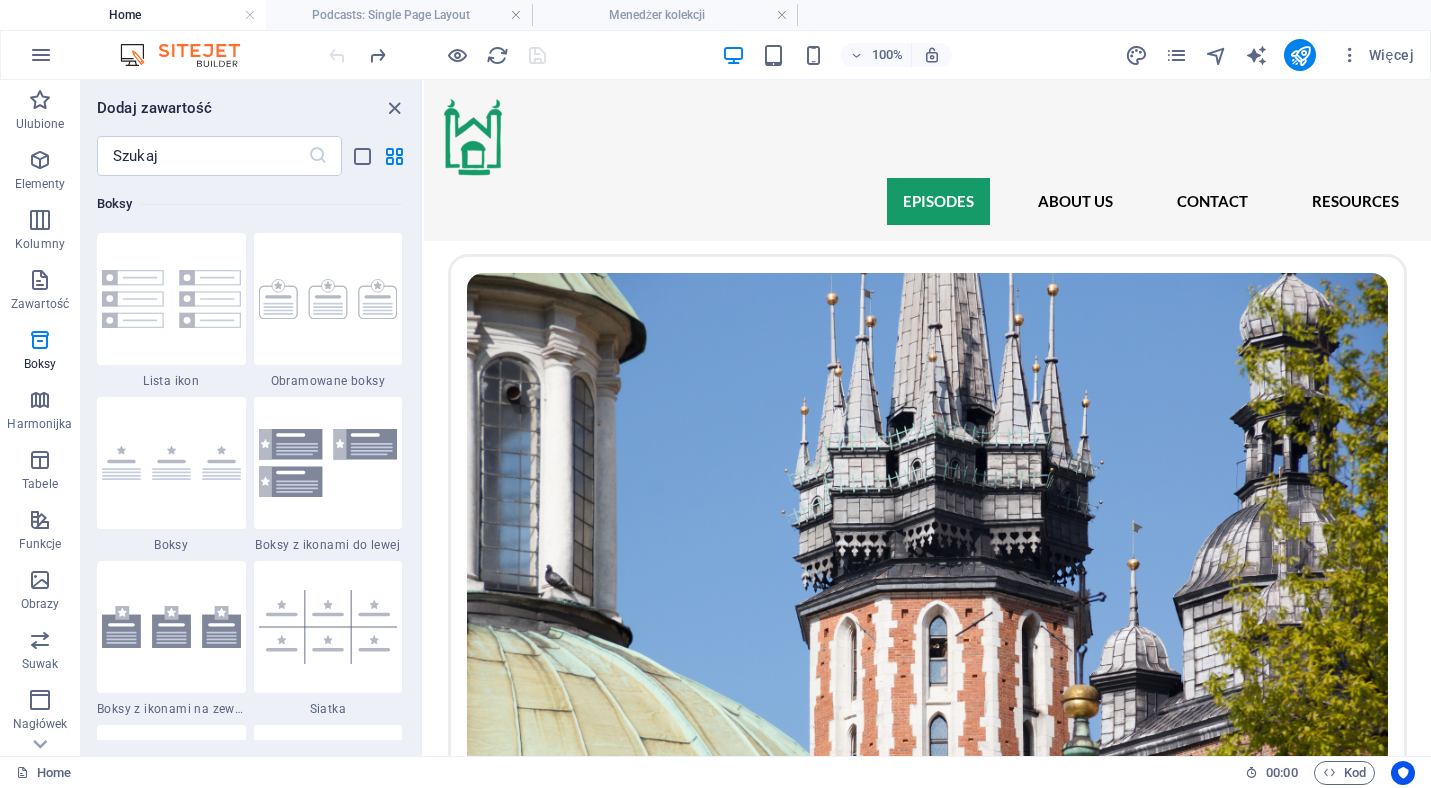 scroll, scrollTop: 5516, scrollLeft: 0, axis: vertical 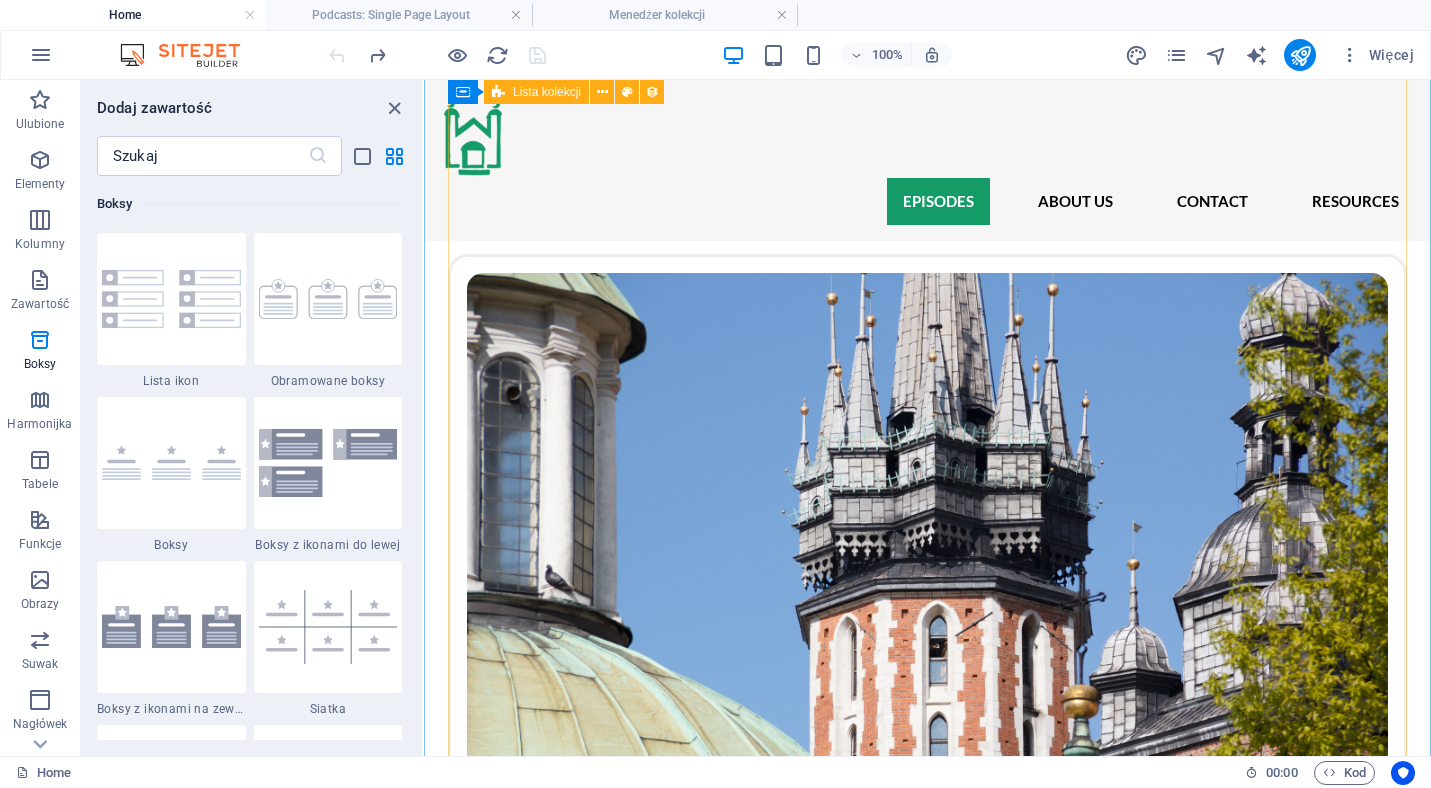click on "Episode 1: The warrior Ewa and Maurits travel to Kruszyniany, a quiet village on Poland’s eastern border—and the heart of the country’s Tatar heritage. What they find is part cultural revival, part tourist attraction. Over meals, mosque visits, and long conversations with local Tatars, they uncover stories of resilience, memory, and unexpected religious traditions. What does it mean to preserve identity in a place where Islam blends with local customs—and what happens when tourists become part of that story? Ewa and Maurits ask themselves to what extent the Islam practices of the Tatars are influenced by Catholicism, and pose this question to professor Drozd who comes with a surprising answer. ▶ Listen Episode 2: The Tourists ▶ Listen Episode 3: The Cemetery ▶ Listen Episode 4: Religion or Culture? ▶ Listen Episode 5: The Headscarf ▶ Listen Previous Next" at bounding box center [927, 2622] 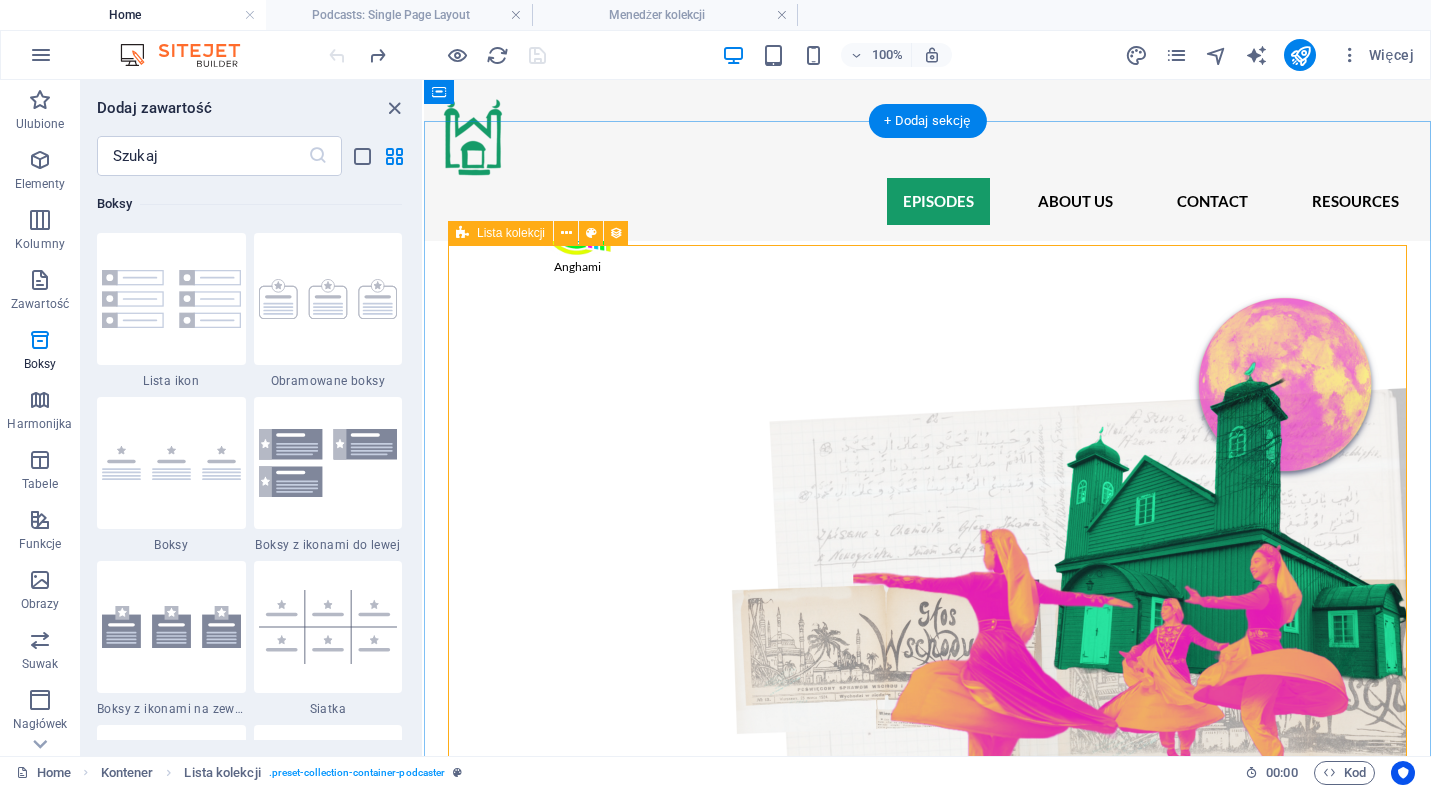 scroll, scrollTop: 754, scrollLeft: 0, axis: vertical 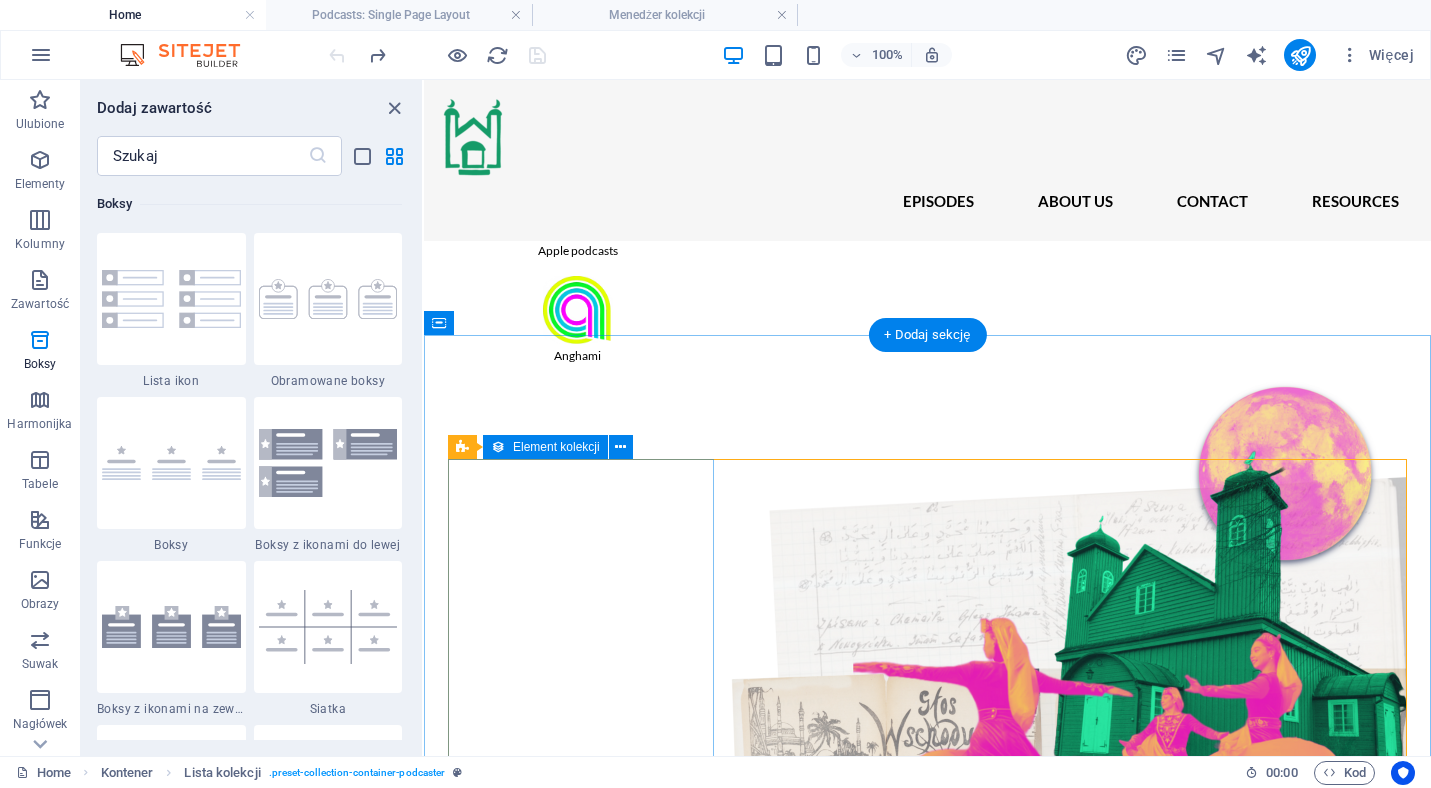 click on "Episode 1: The warrior Ewa and Maurits travel to Kruszyniany, a quiet village on Poland’s eastern border—and the heart of the country’s Tatar heritage. What they find is part cultural revival, part tourist attraction. Over meals, mosque visits, and long conversations with local Tatars, they uncover stories of resilience, memory, and unexpected religious traditions. What does it mean to preserve identity in a place where Islam blends with local customs—and what happens when tourists become part of that story? Ewa and Maurits ask themselves to what extent the Islam practices of the Tatars are influenced by Catholicism, and pose this question to professor Drozd who comes with a surprising answer. ▶ Listen" at bounding box center (927, 1554) 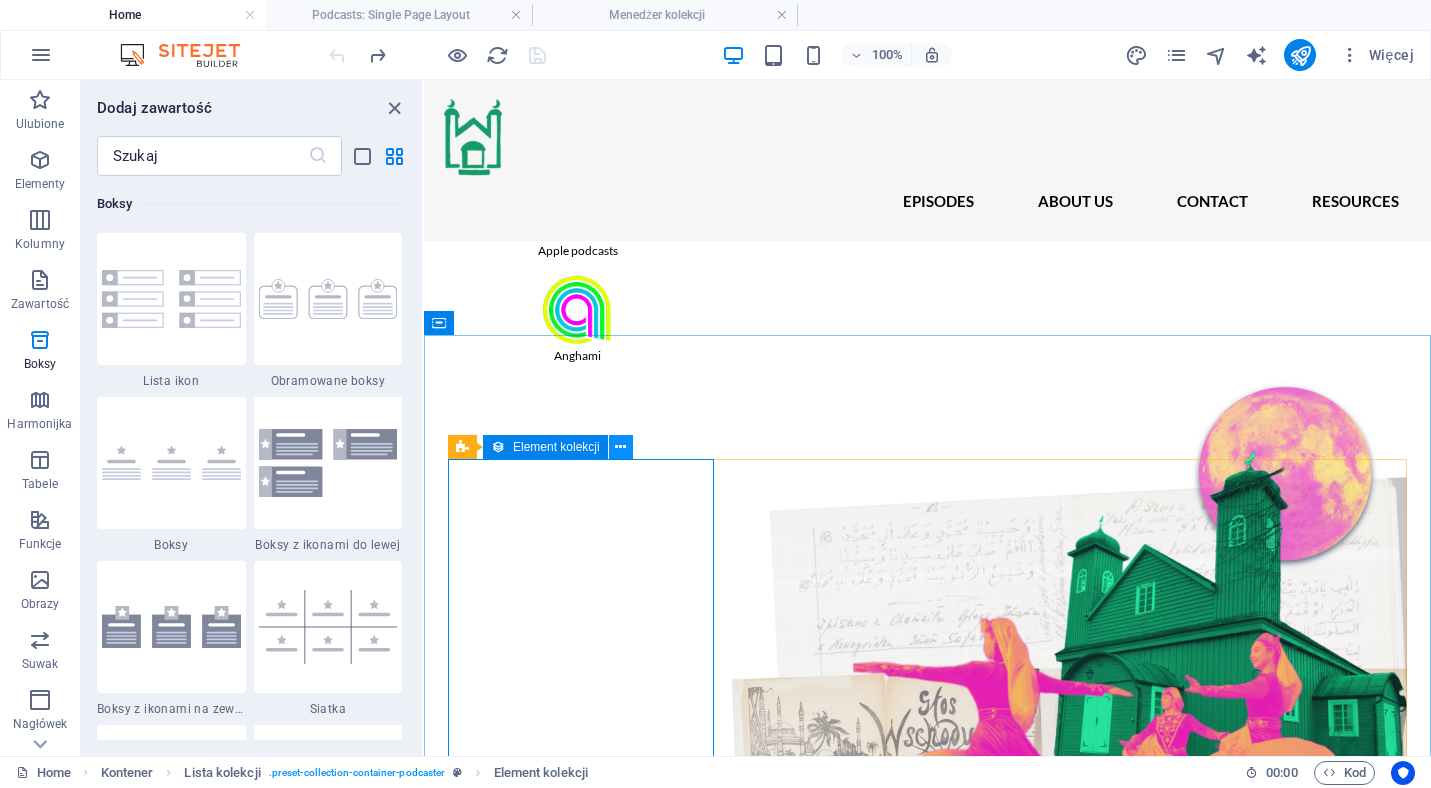 click at bounding box center [620, 447] 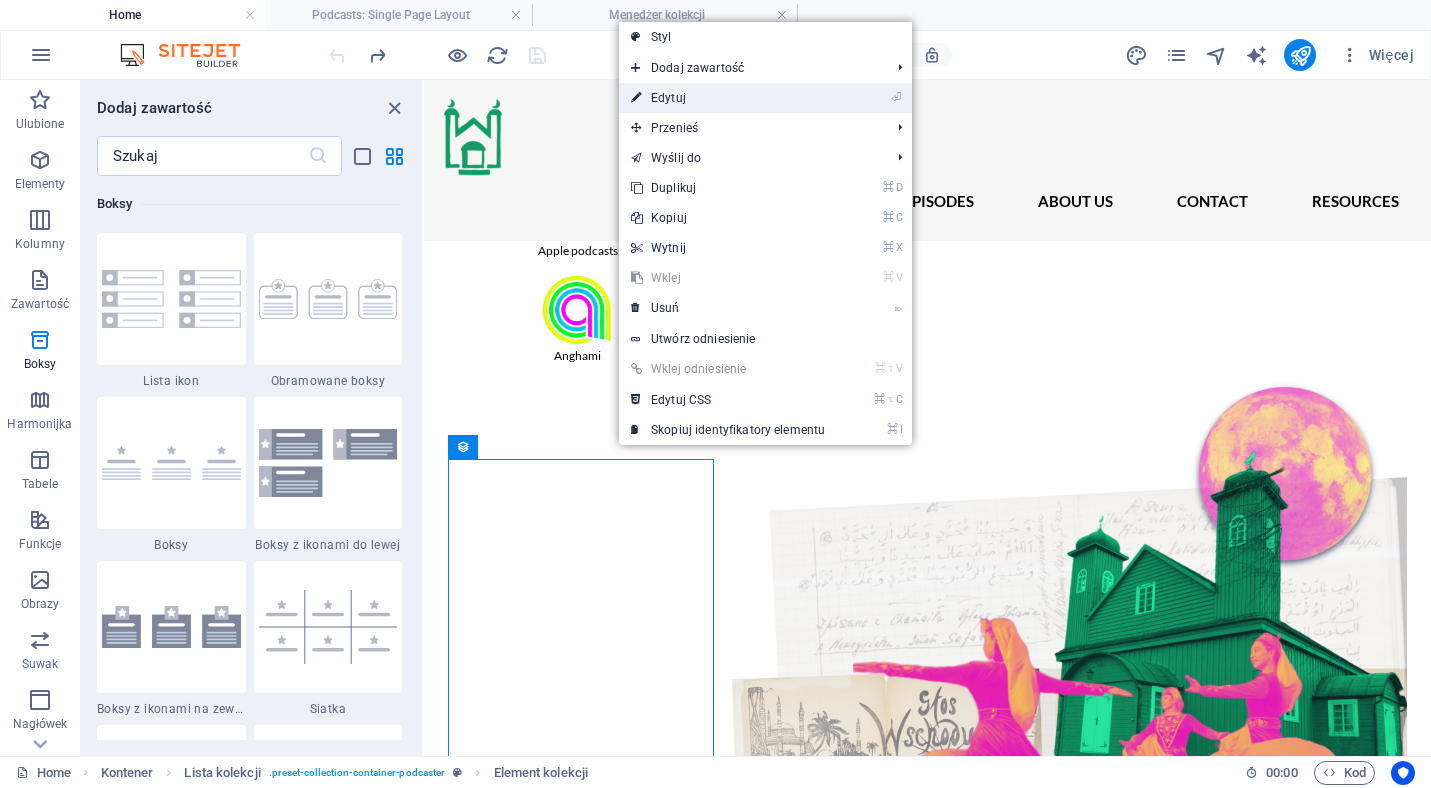 click on "⏎  Edytuj" at bounding box center [728, 98] 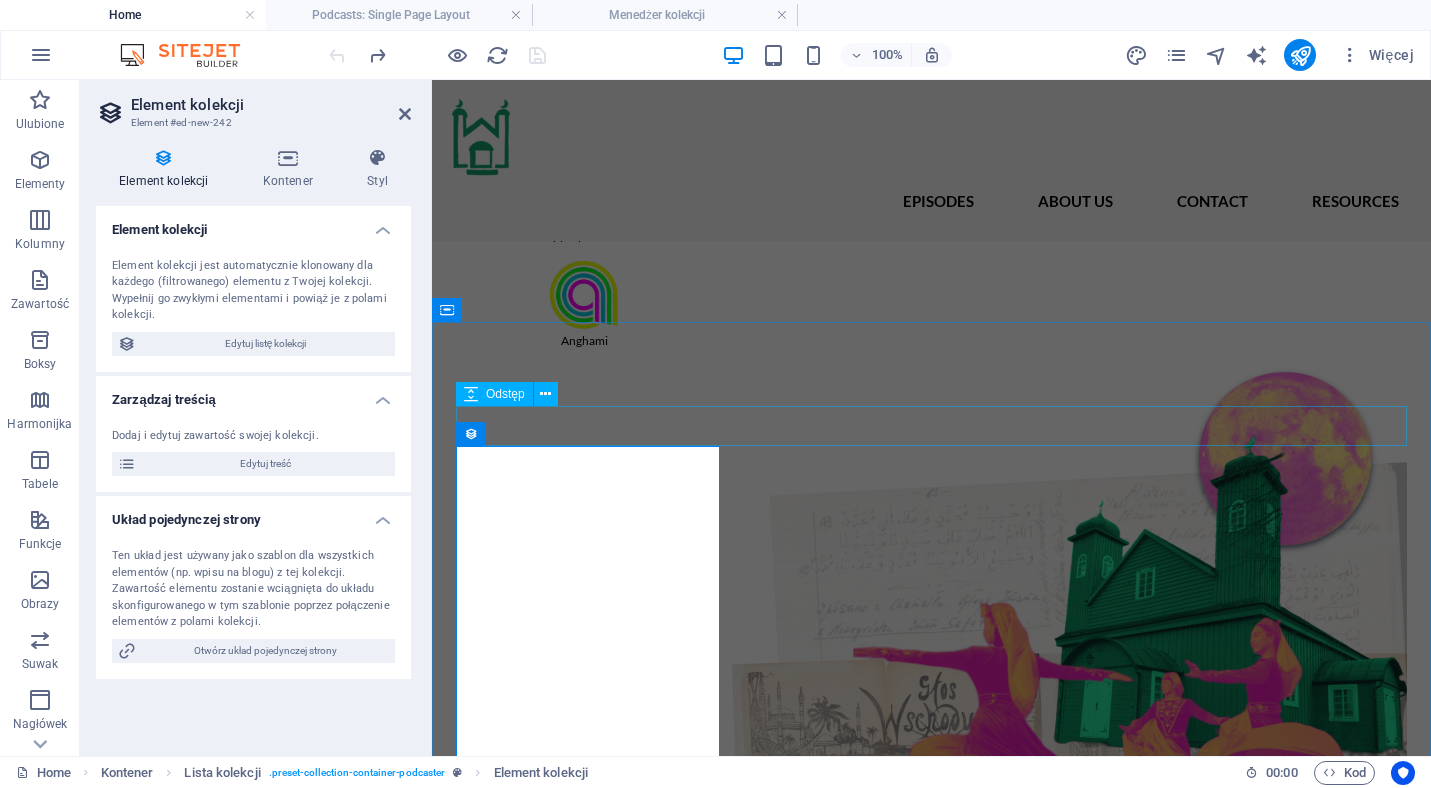 scroll, scrollTop: 770, scrollLeft: 0, axis: vertical 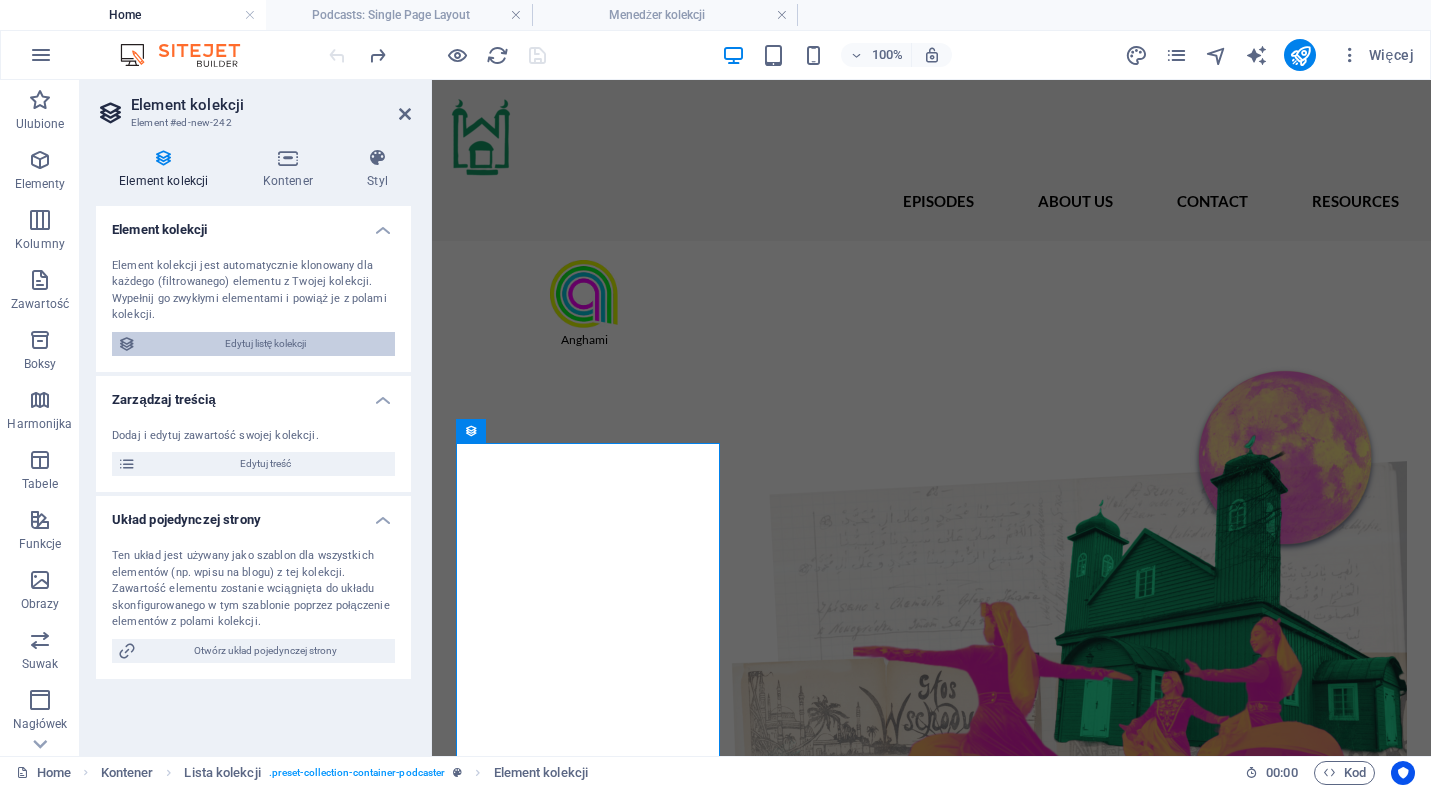 click on "Edytuj listę kolekcji" at bounding box center (265, 344) 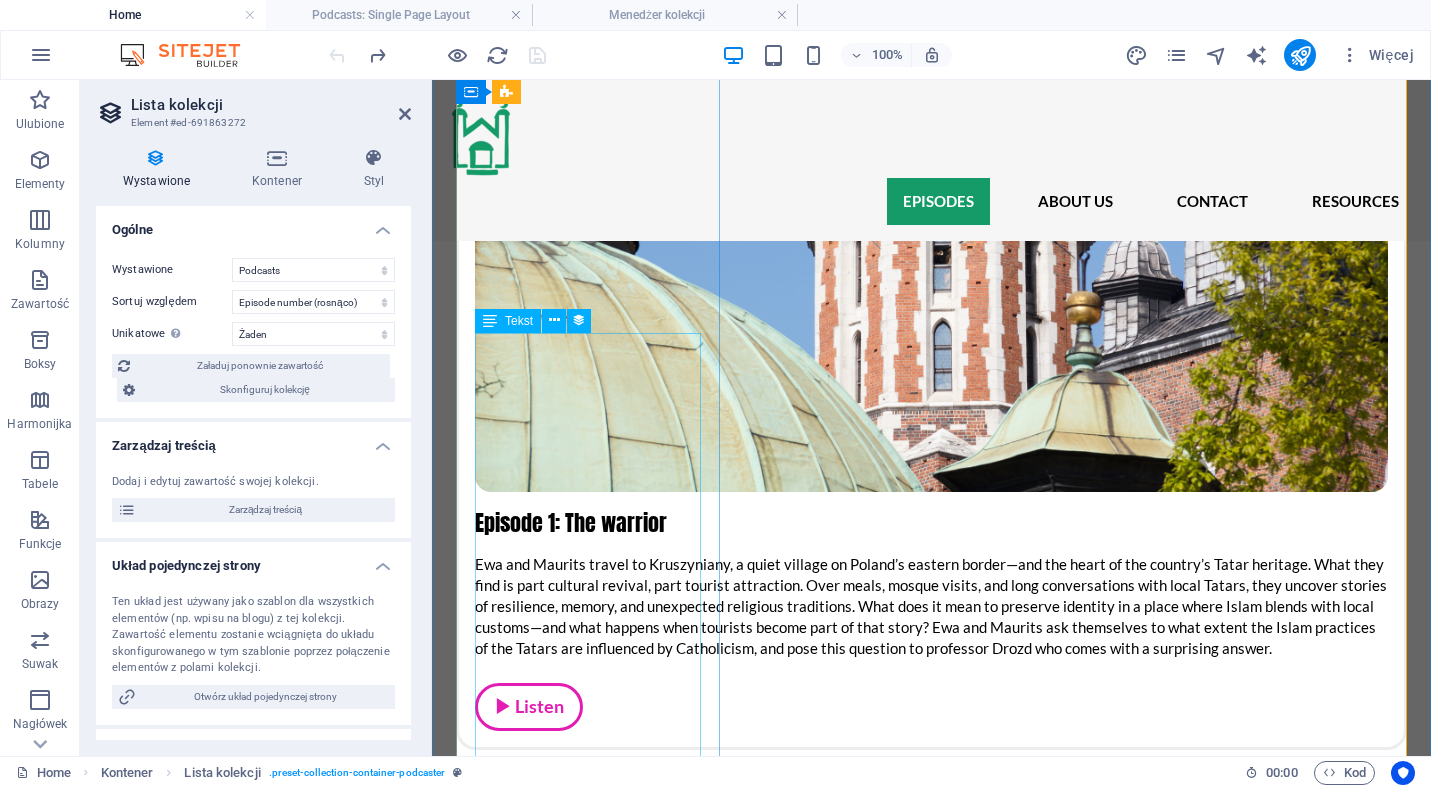 scroll, scrollTop: 2008, scrollLeft: 0, axis: vertical 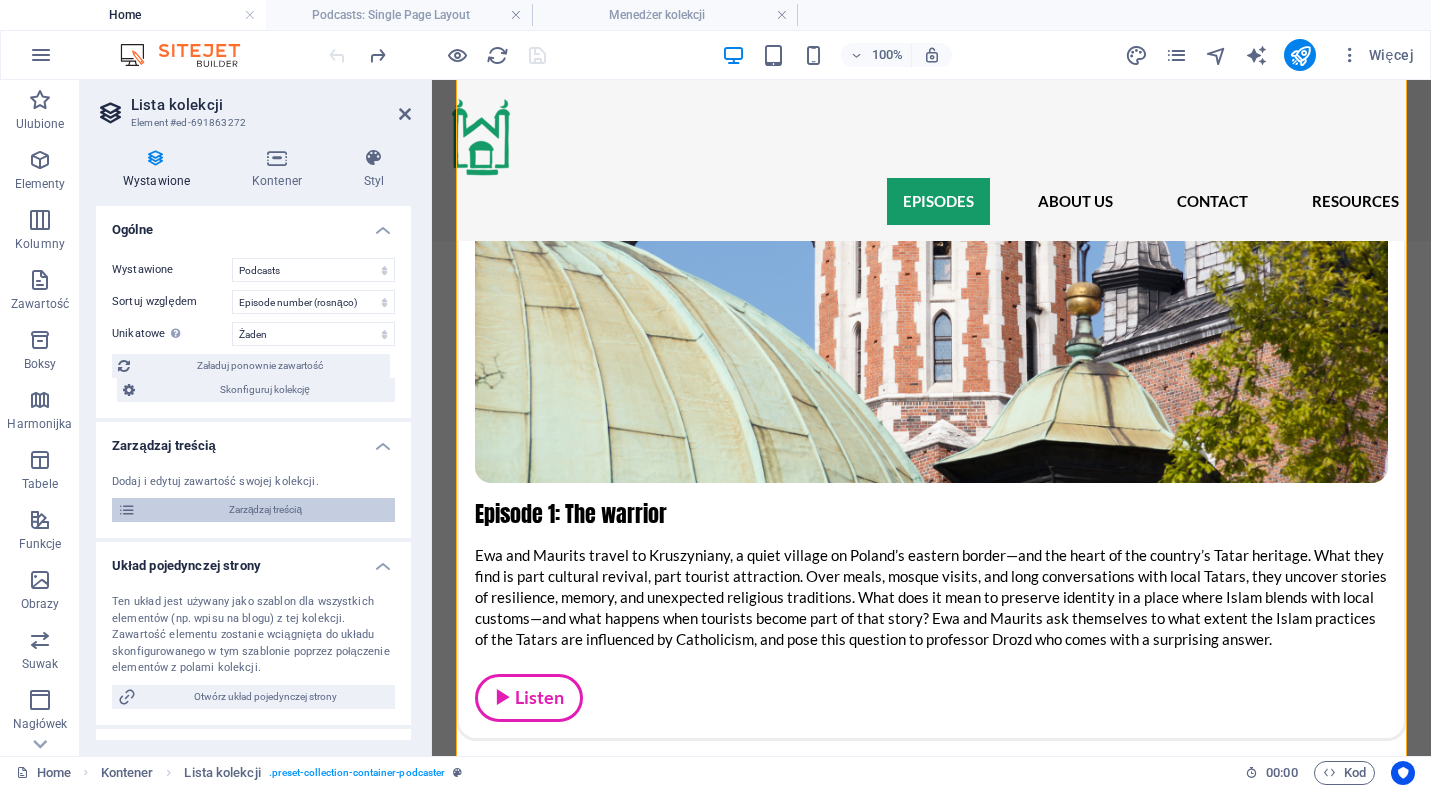 click on "Zarządzaj treścią" at bounding box center [265, 510] 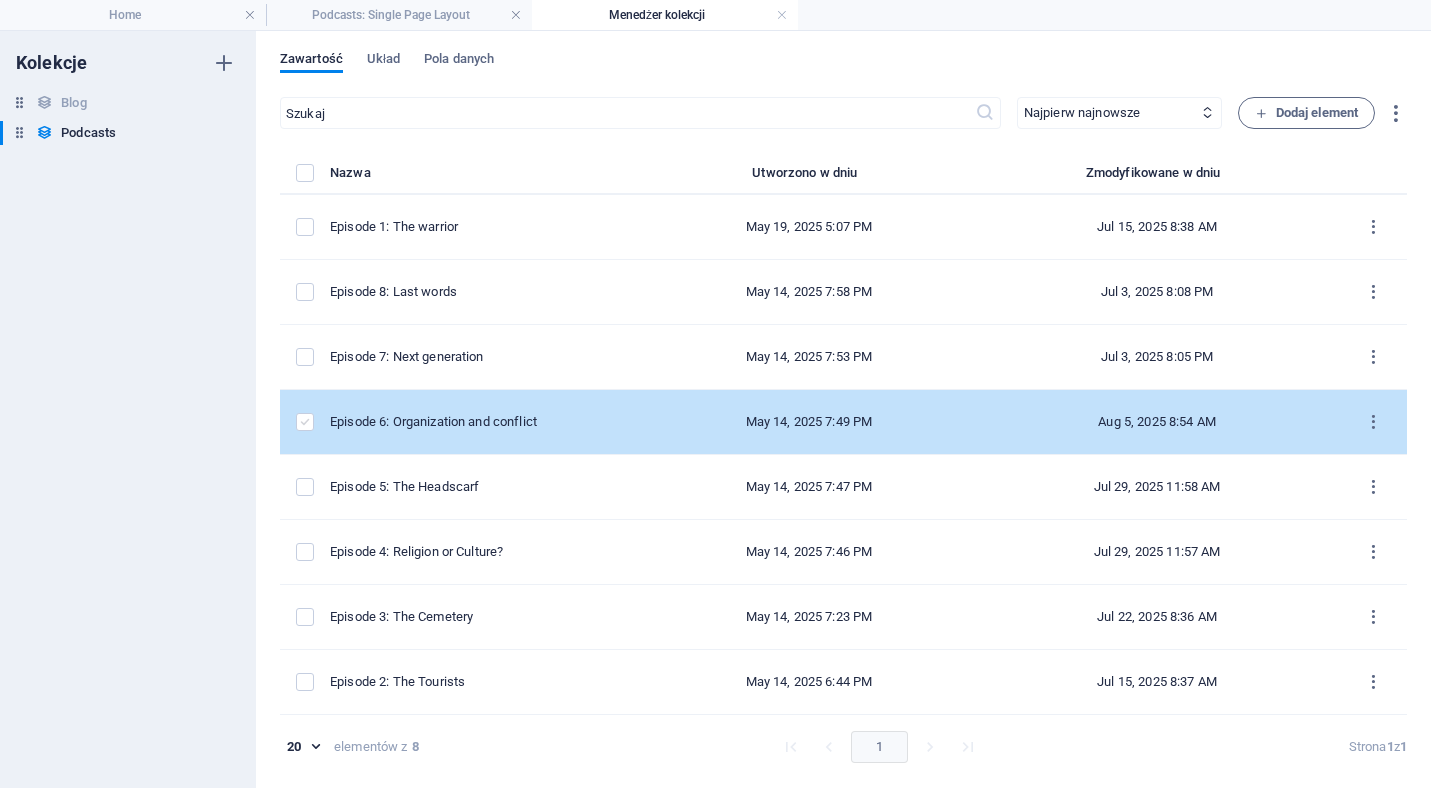 click at bounding box center [305, 422] 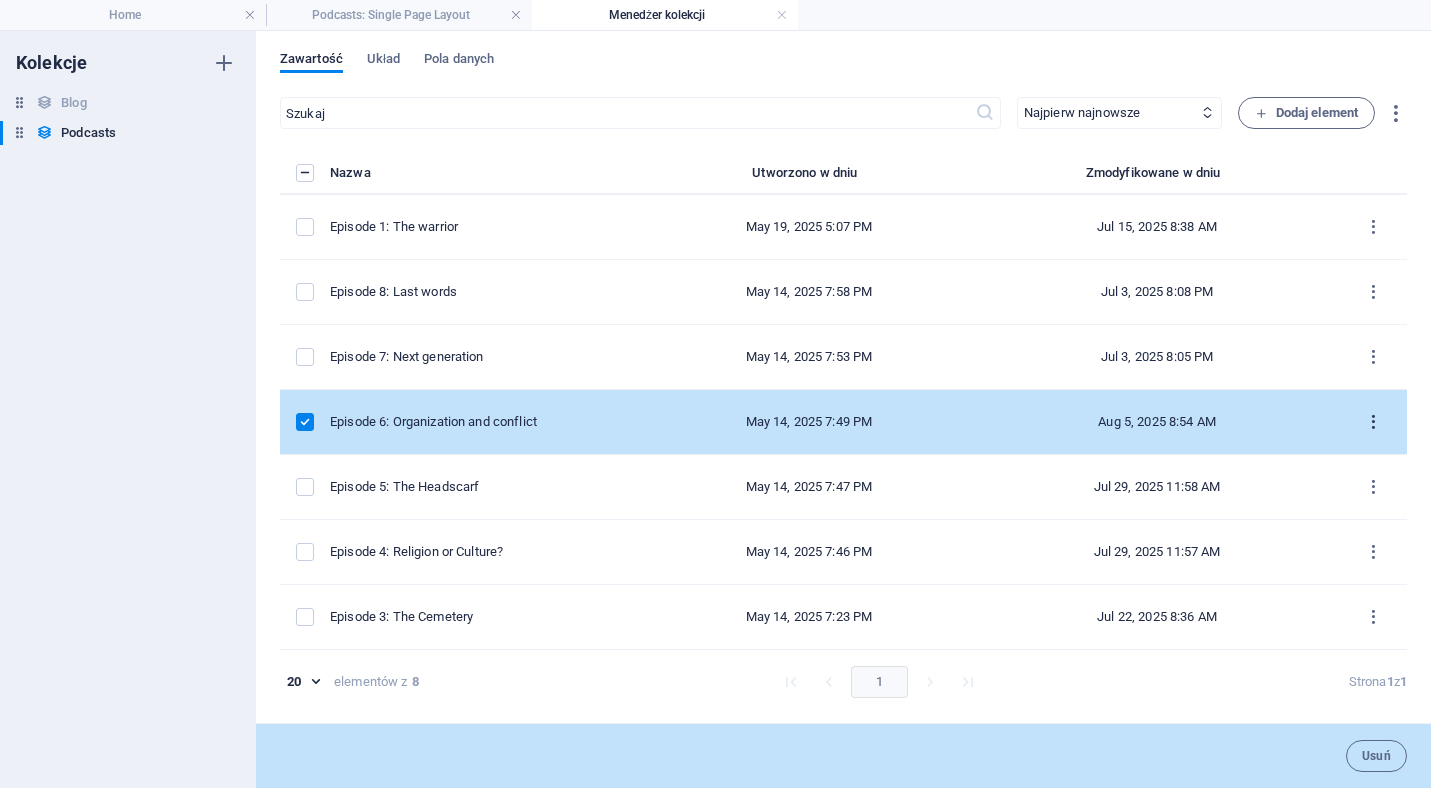 click at bounding box center (1373, 422) 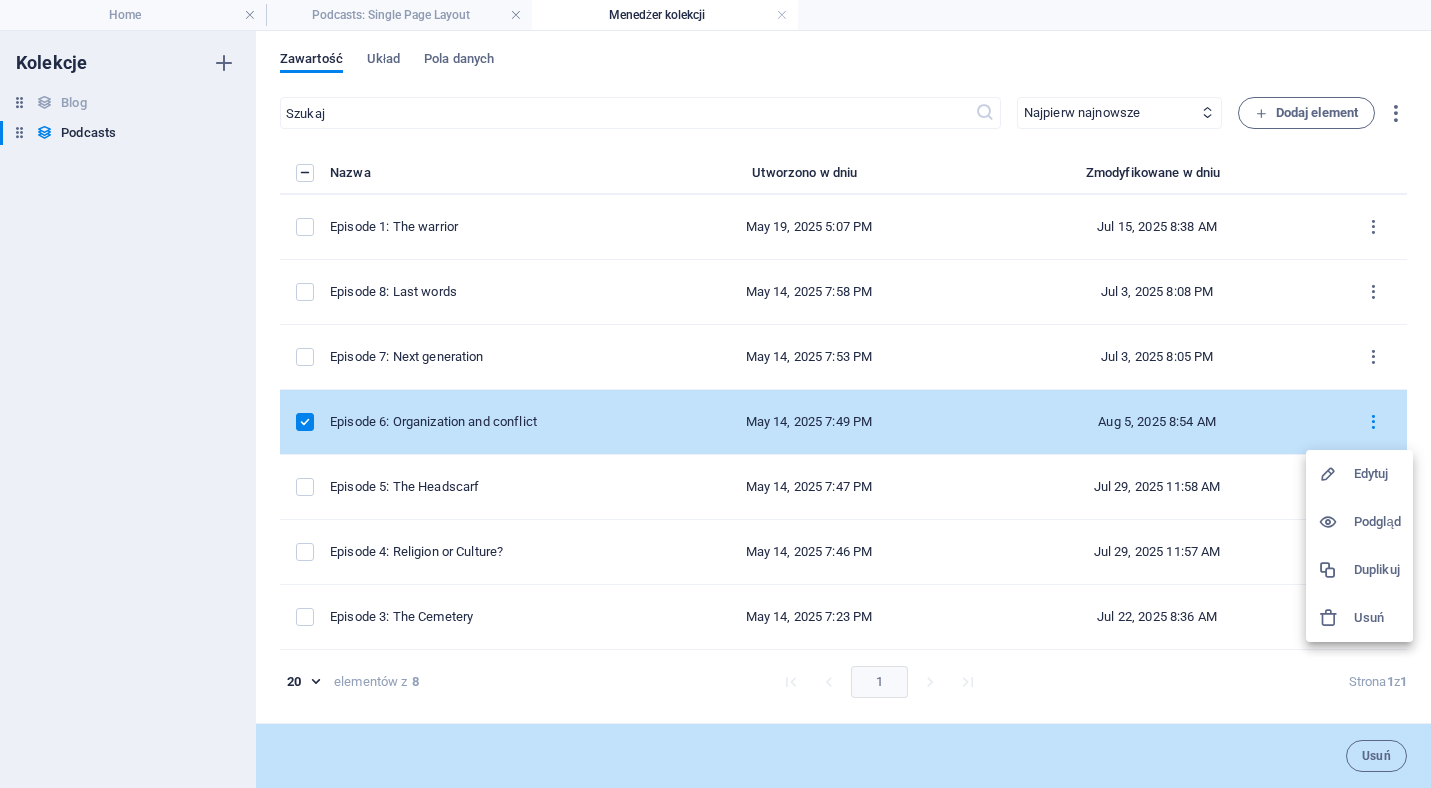 click on "Edytuj" at bounding box center [1377, 474] 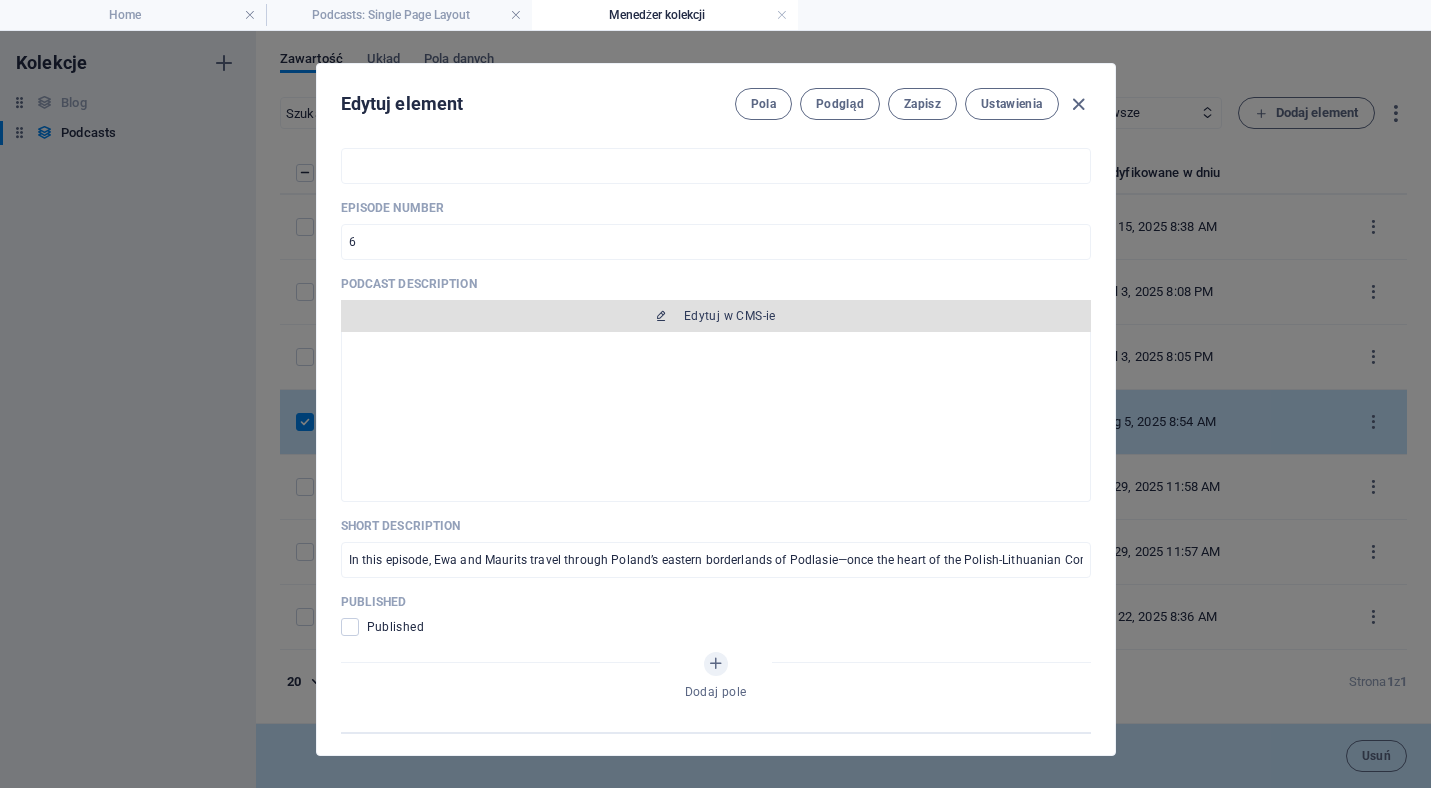 scroll, scrollTop: 494, scrollLeft: 0, axis: vertical 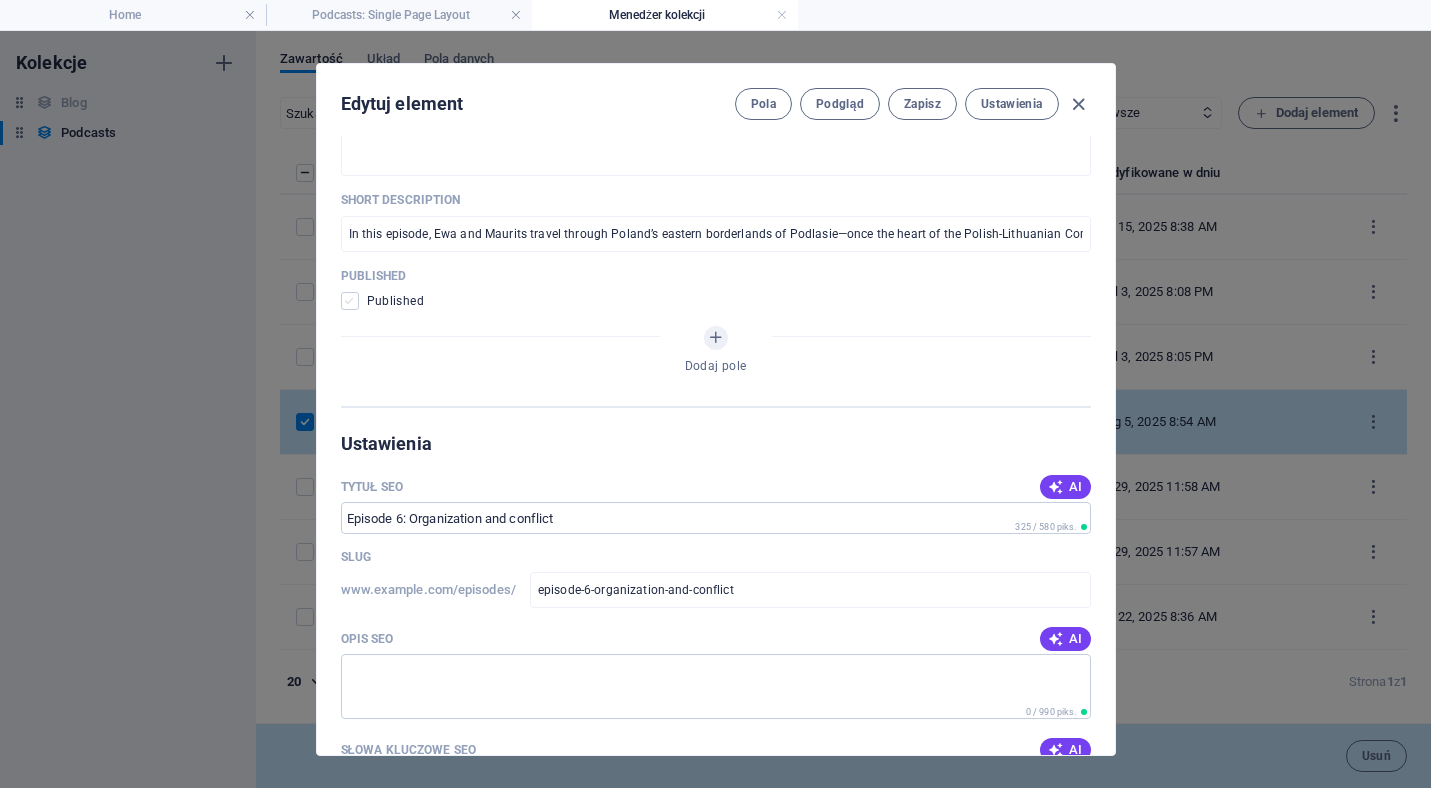 click at bounding box center (350, 301) 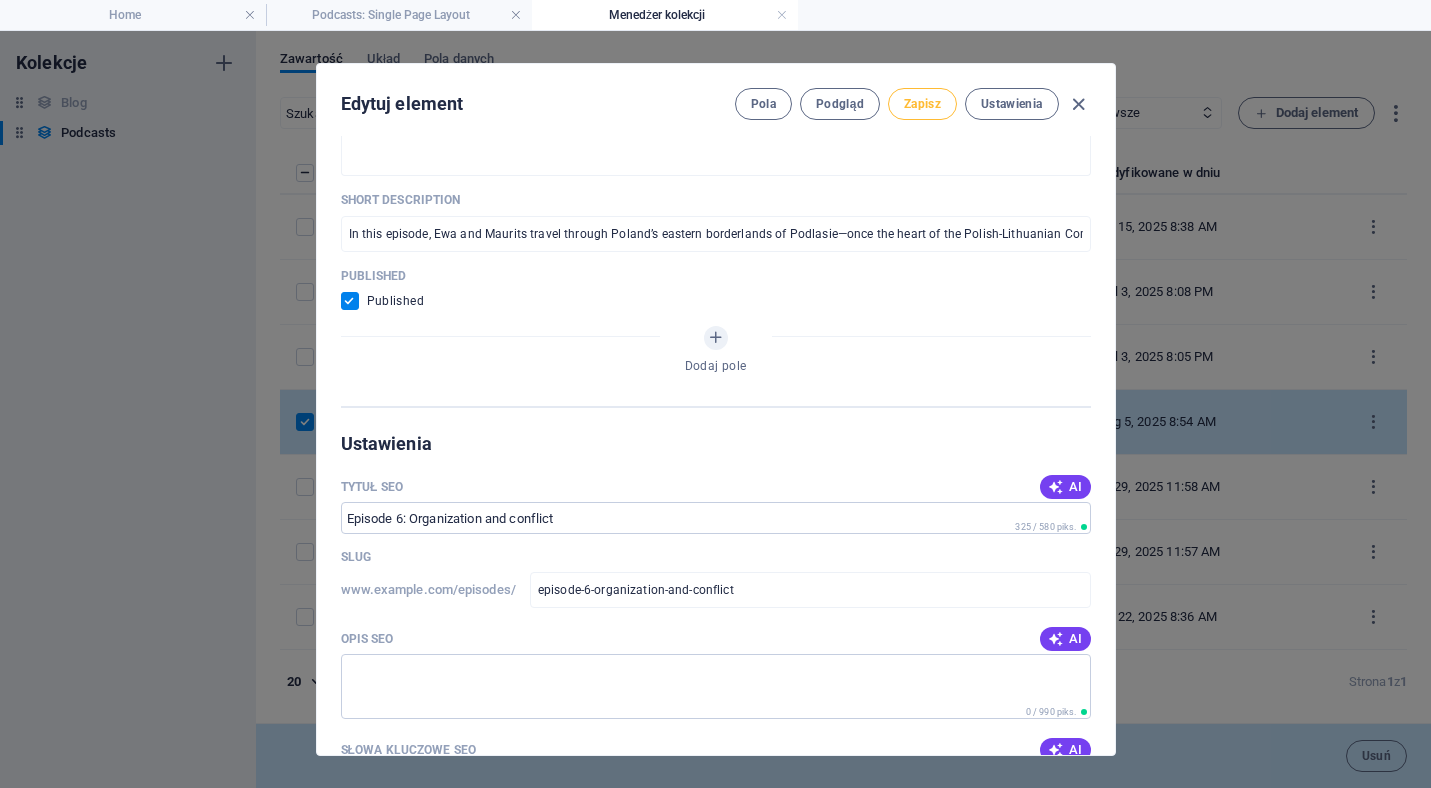 click on "Zapisz" at bounding box center (922, 104) 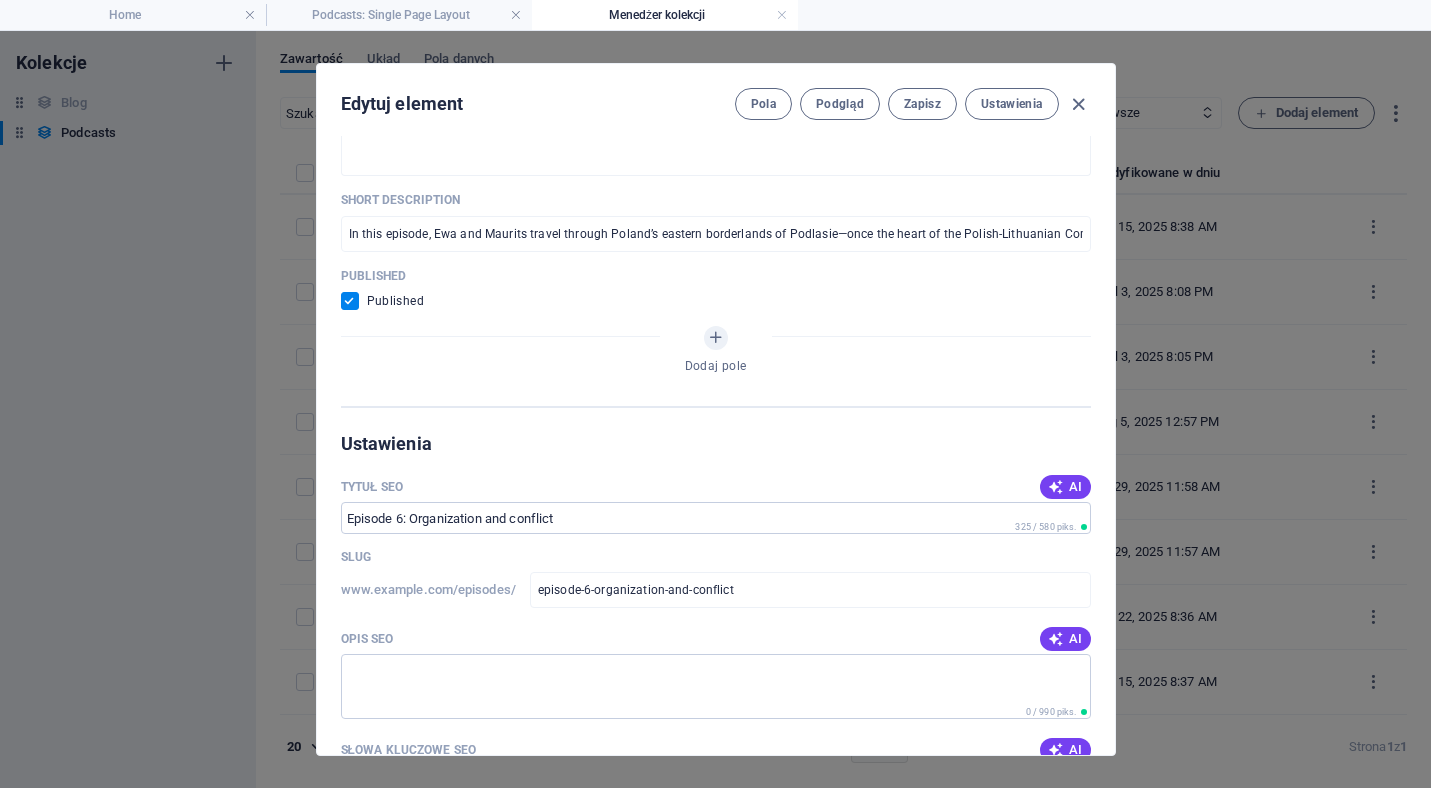 click on "Edytuj element Pola Podgląd Zapisz Ustawienia Podcast image Upuść pliki tutaj, aby natychmiast je przesłać Podcast title Episode 6: Organization and conflict Slug www.example.com/episodes/ episode-6-organization-and-conflict Duration Episode number 6 Podcast description Edytuj w CMS-ie Previous episode Next episode Ewa and Maurits meet some of the leaders of the Tatar community, including the mufti. They learn how the Polish state structure works, and how the communist times still play a role in the manner that the Tatars organize themselves. They visit one of the few Polish imams who studied abroad, and who now works as a bus driver. Gradually a picture emerges of a community that is still in the process of finding its identity—are they a cultural or a religious community?—and organizing itself in the Polish state that recently has undergone enormous changes. Music in this episode is by: Ansambl Peregrinus with songs: "Hamada" and "Etz Chaim" from the album First Traces , and ; ." at bounding box center [715, 409] 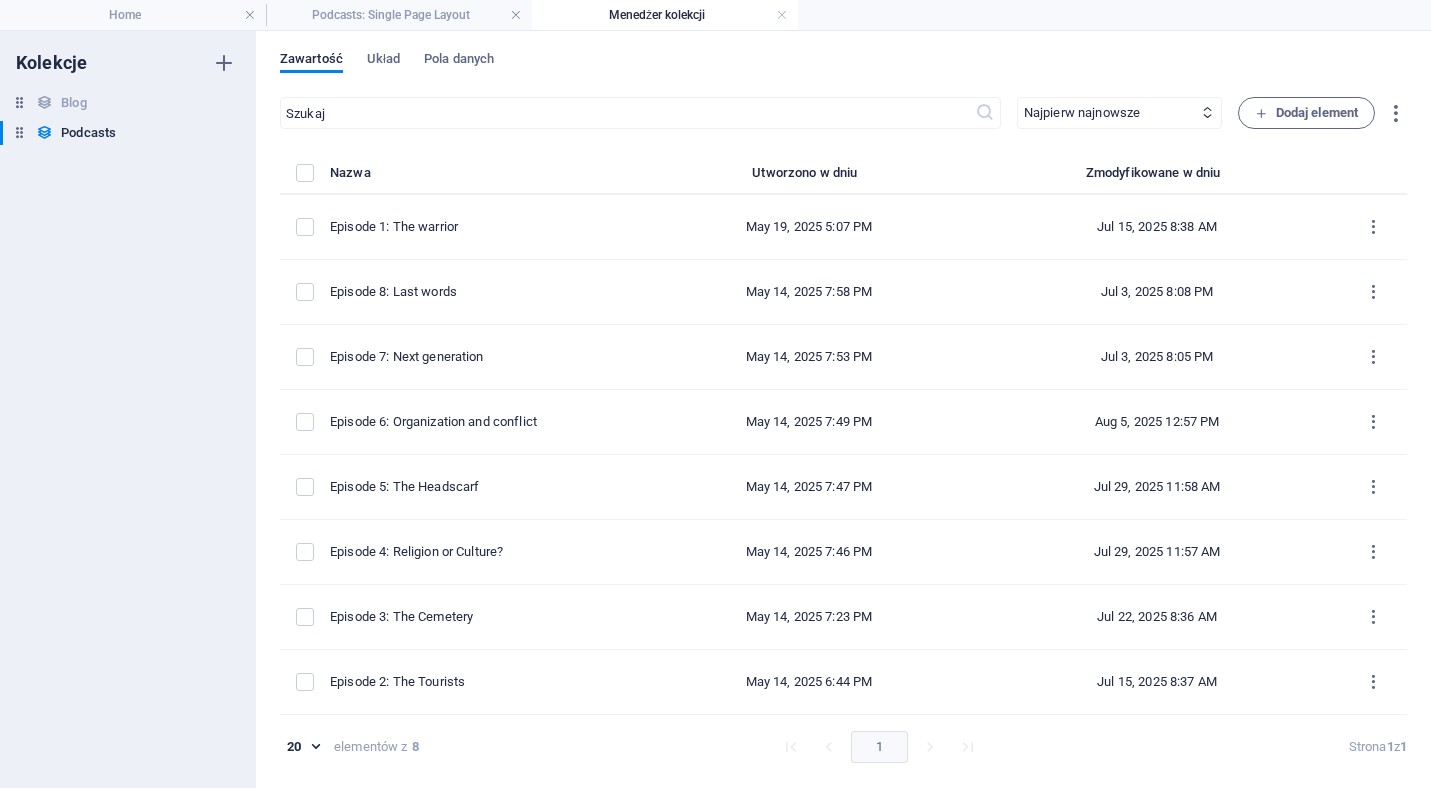 scroll, scrollTop: 0, scrollLeft: 0, axis: both 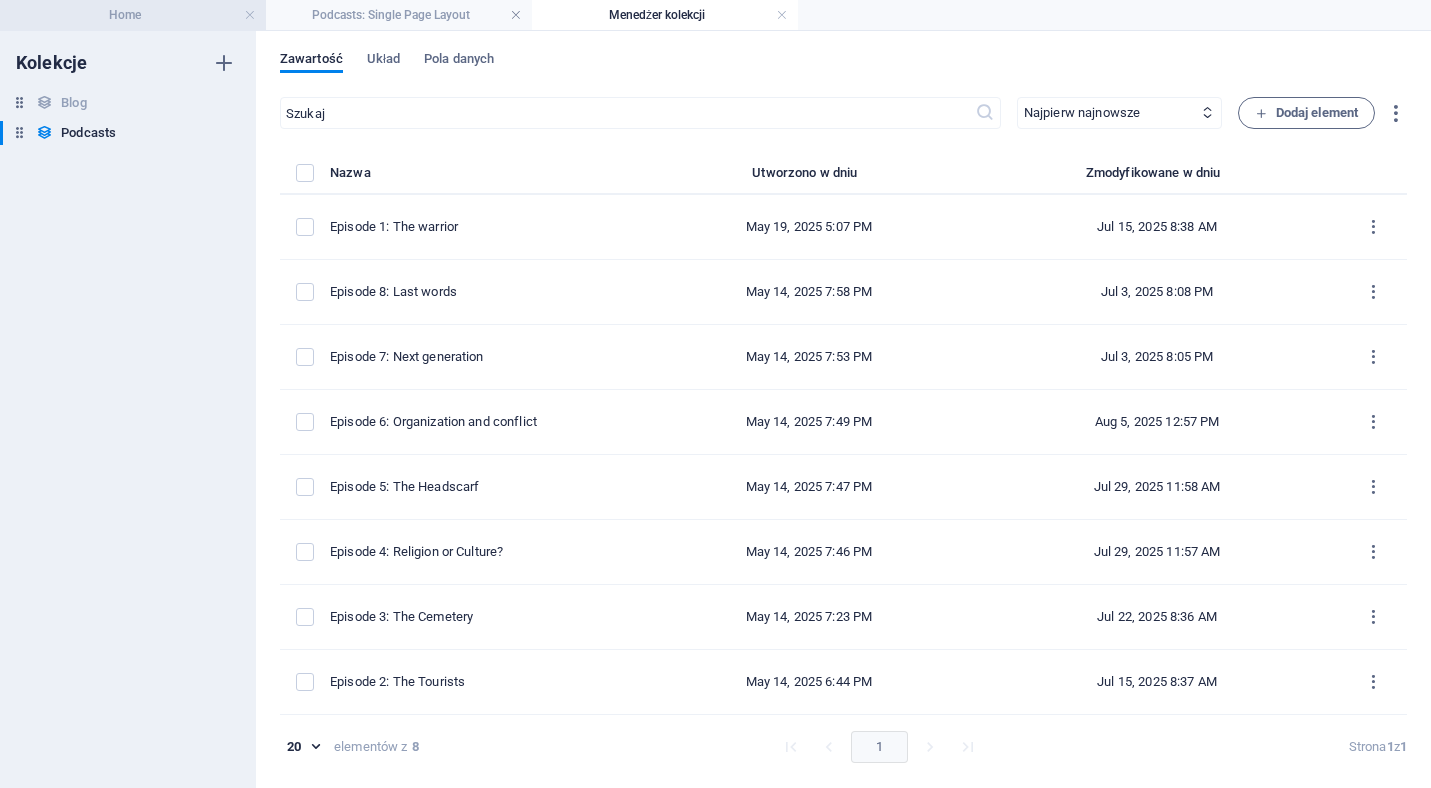 click on "Home" at bounding box center [133, 15] 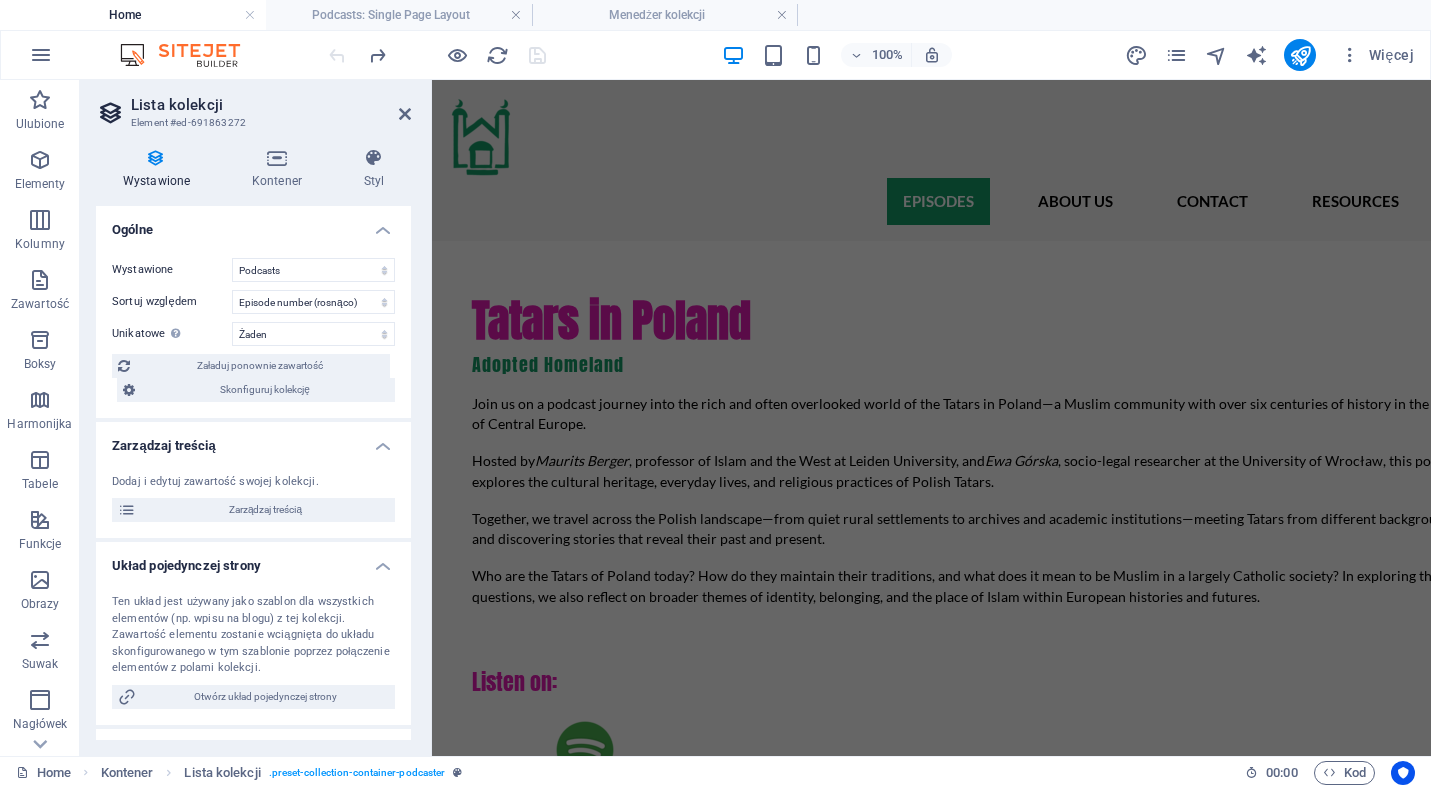 scroll, scrollTop: 2008, scrollLeft: 0, axis: vertical 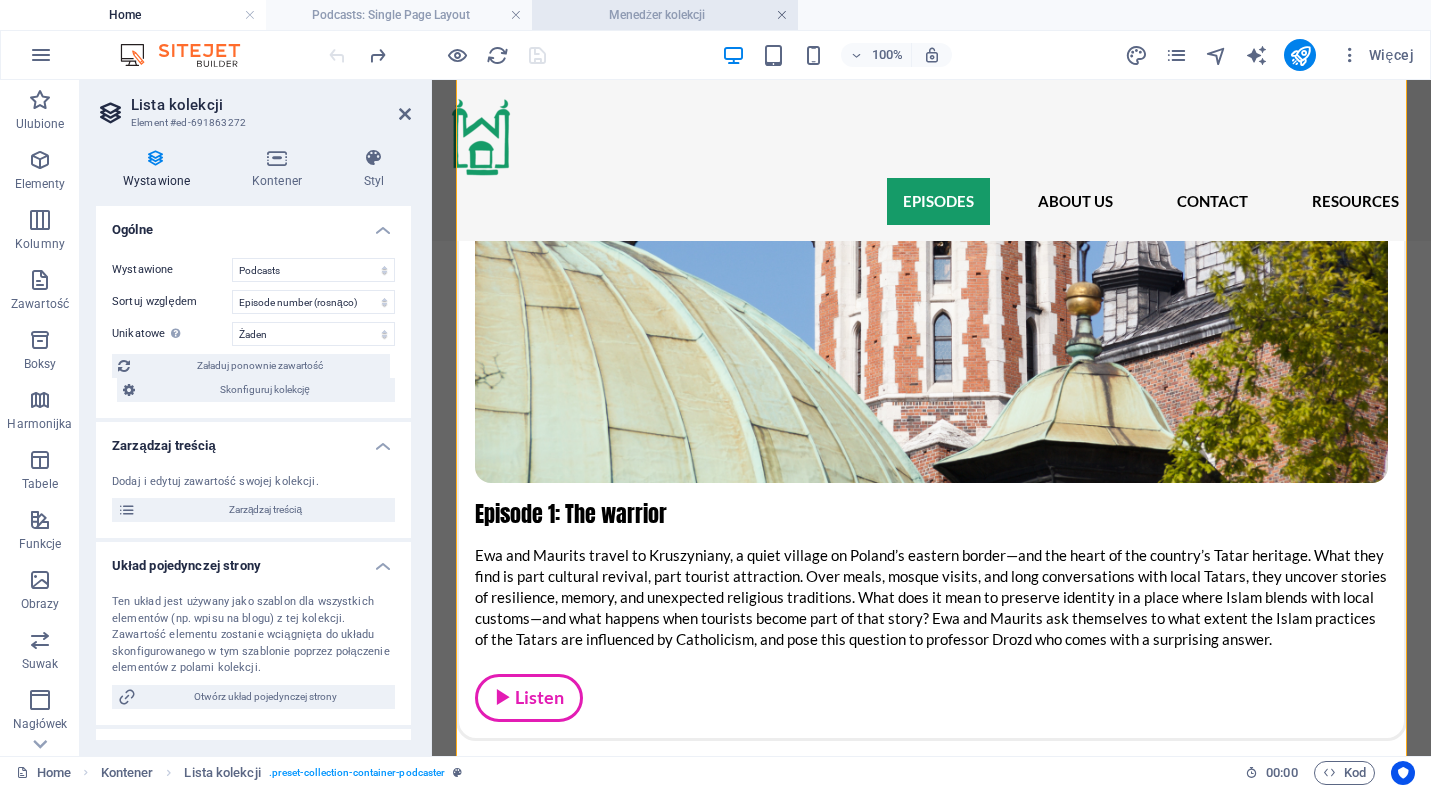 click at bounding box center (782, 15) 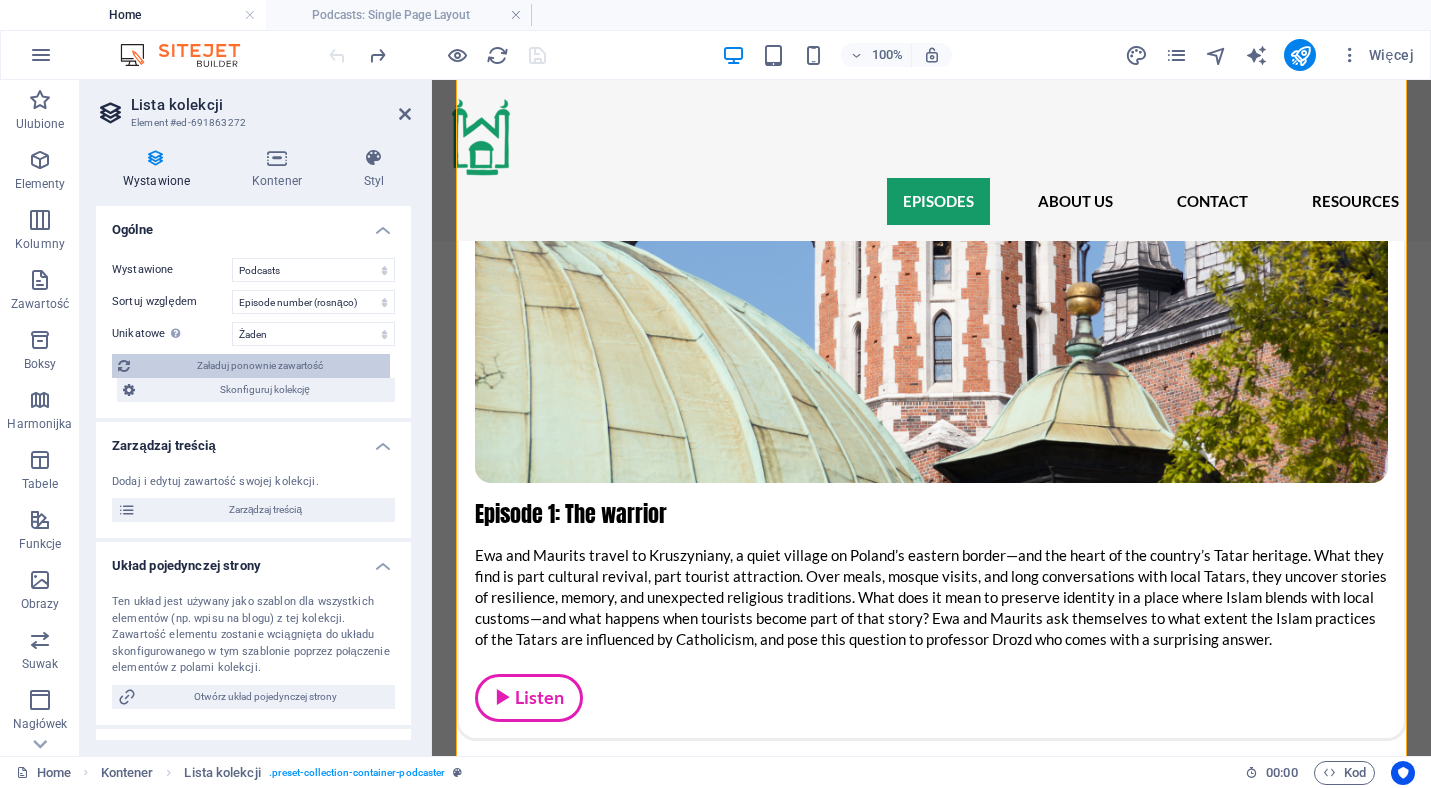 click on "Załaduj ponownie zawartość" at bounding box center [260, 366] 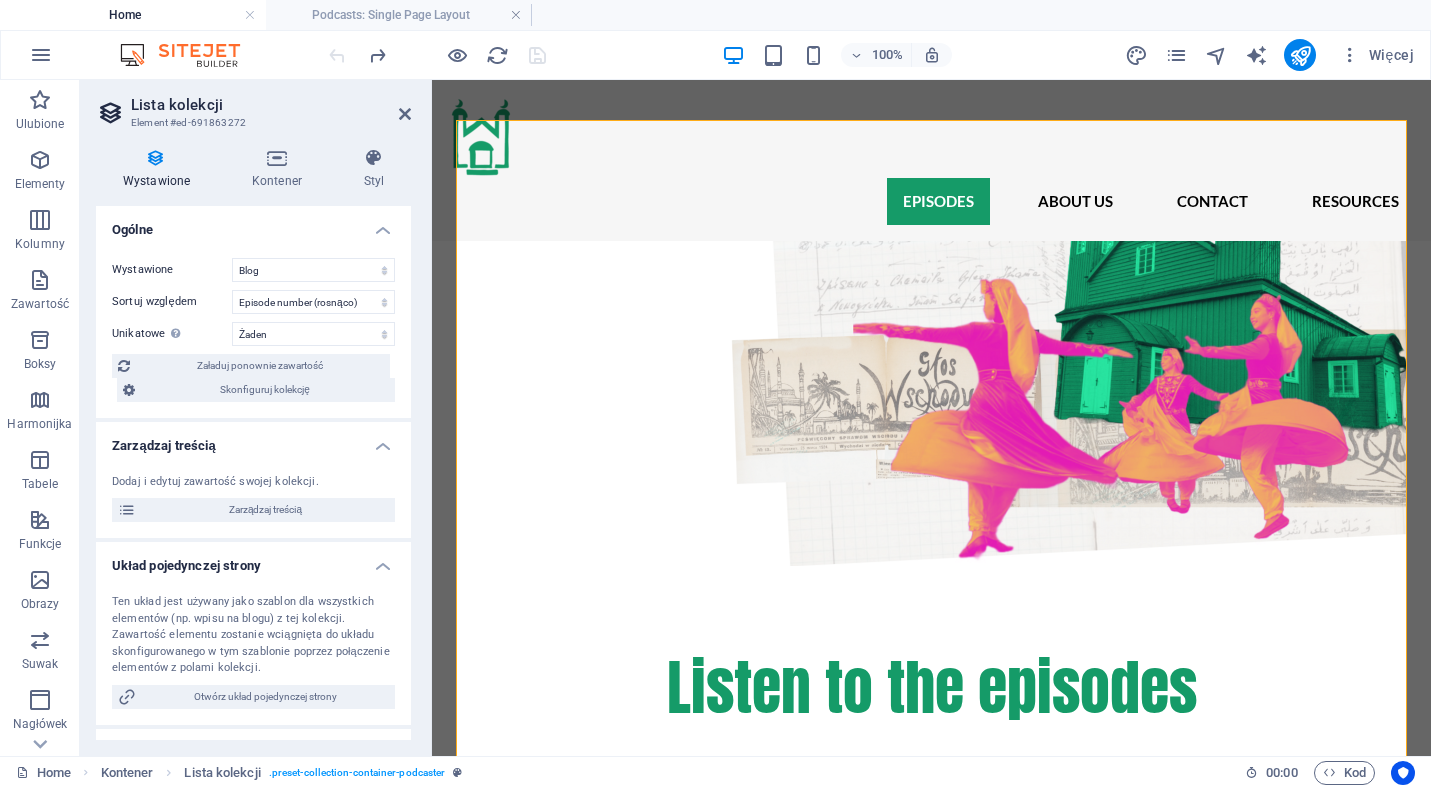 select on "columns.episode-number_ASC" 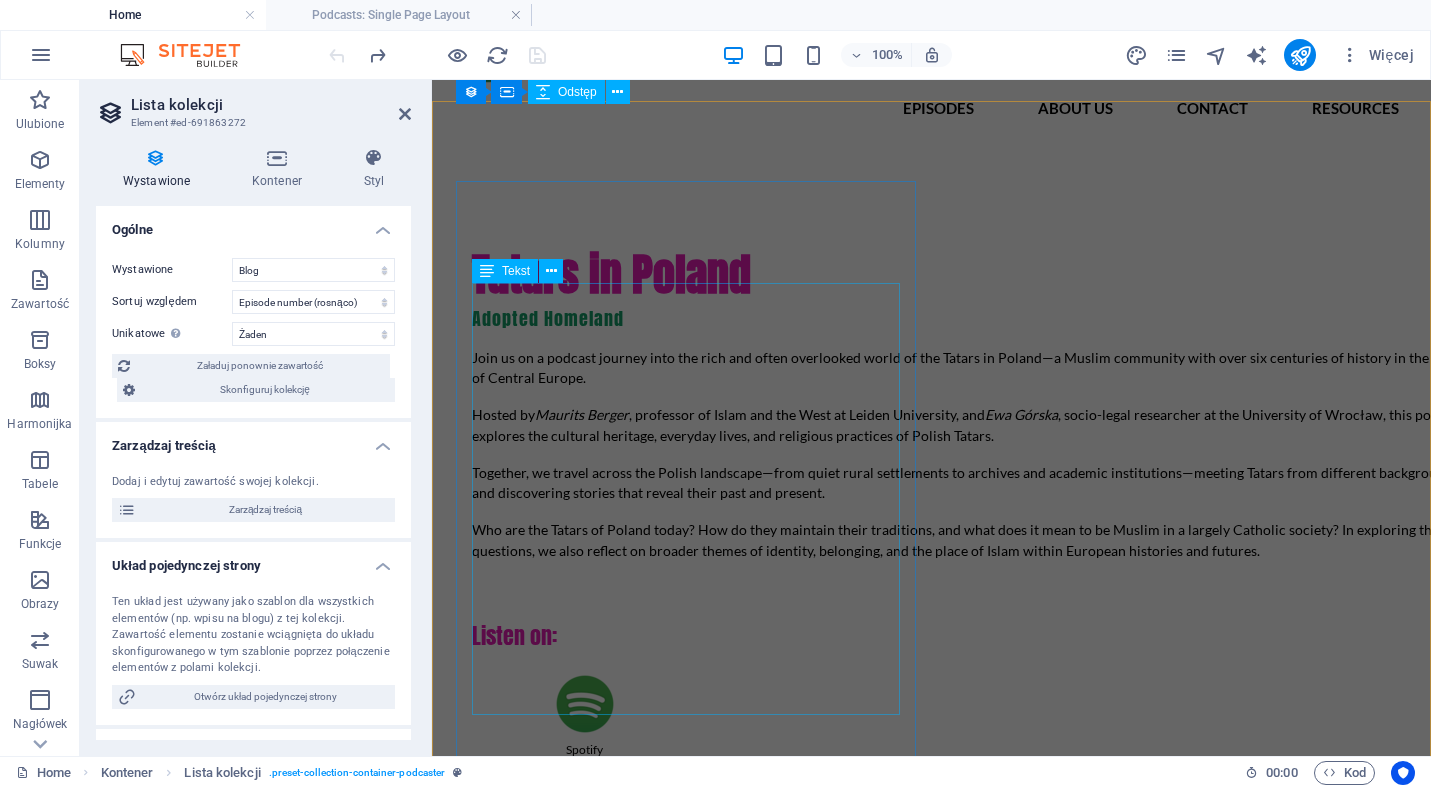 scroll, scrollTop: 0, scrollLeft: 0, axis: both 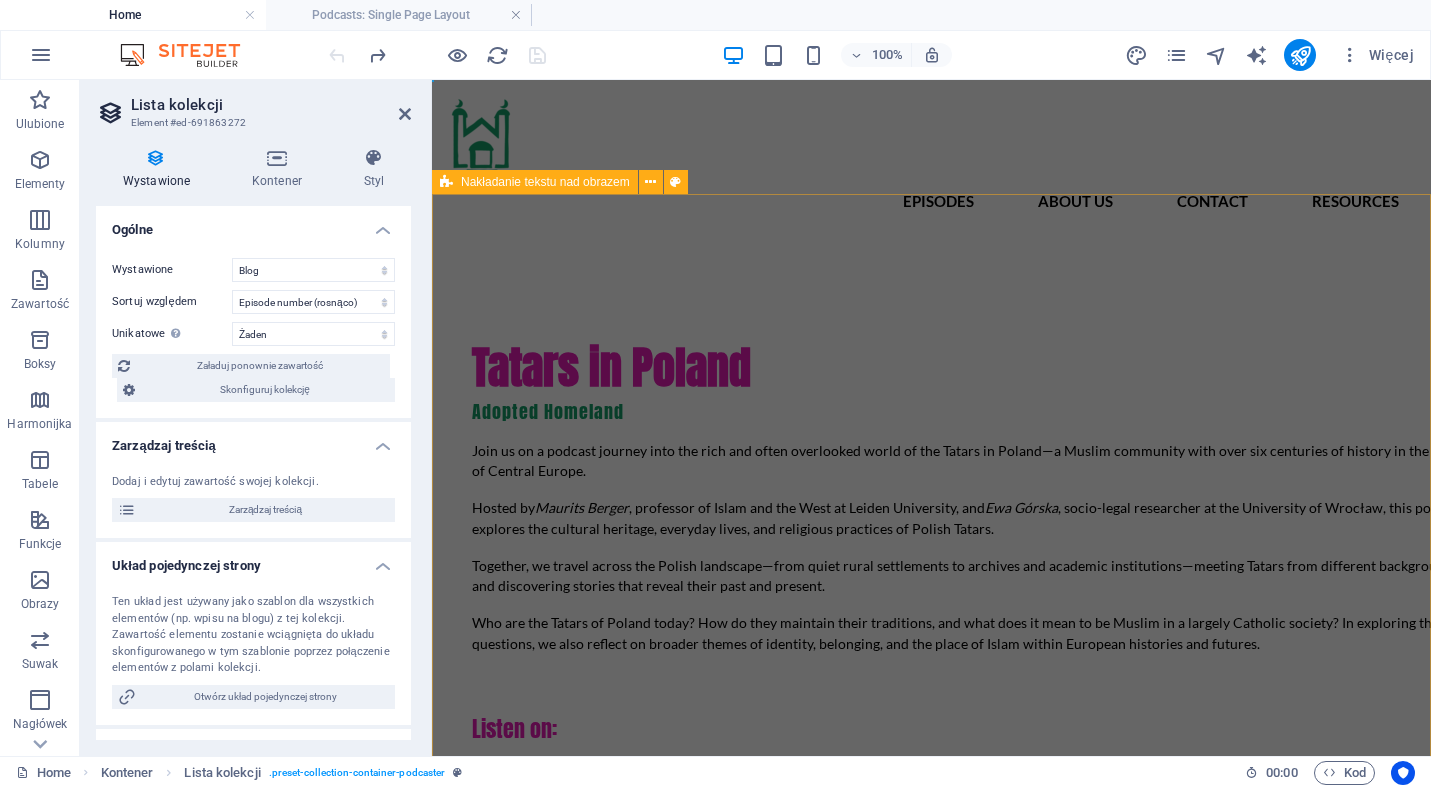 click on "Tatars in Poland Adopted Homeland Join us on a podcast journey into the rich and often overlooked world of the Tatars in Poland—a Muslim community with over six centuries of history in the heart of Central Europe. Hosted by Maurits Berger , professor of Islam and the West at Leiden University, and Ewa Górska , socio-legal researcher at the University of Wrocław, this podcast explores the cultural heritage, everyday lives, and religious practices of Polish Tatars. Together, we travel across the Polish landscape—from quiet rural settlements to archives and academic institutions—meeting Tatars from different backgrounds and discovering stories that reveal their past and present. Who are the Tatars of Poland today? How do they maintain their traditions, and what does it mean to be Muslim in a largely Catholic society? In exploring these questions, we also reflect on broader themes of identity, belonging, and the place of Islam within European histories and futures. Listen on: Spotify Anghami" at bounding box center [931, 1013] 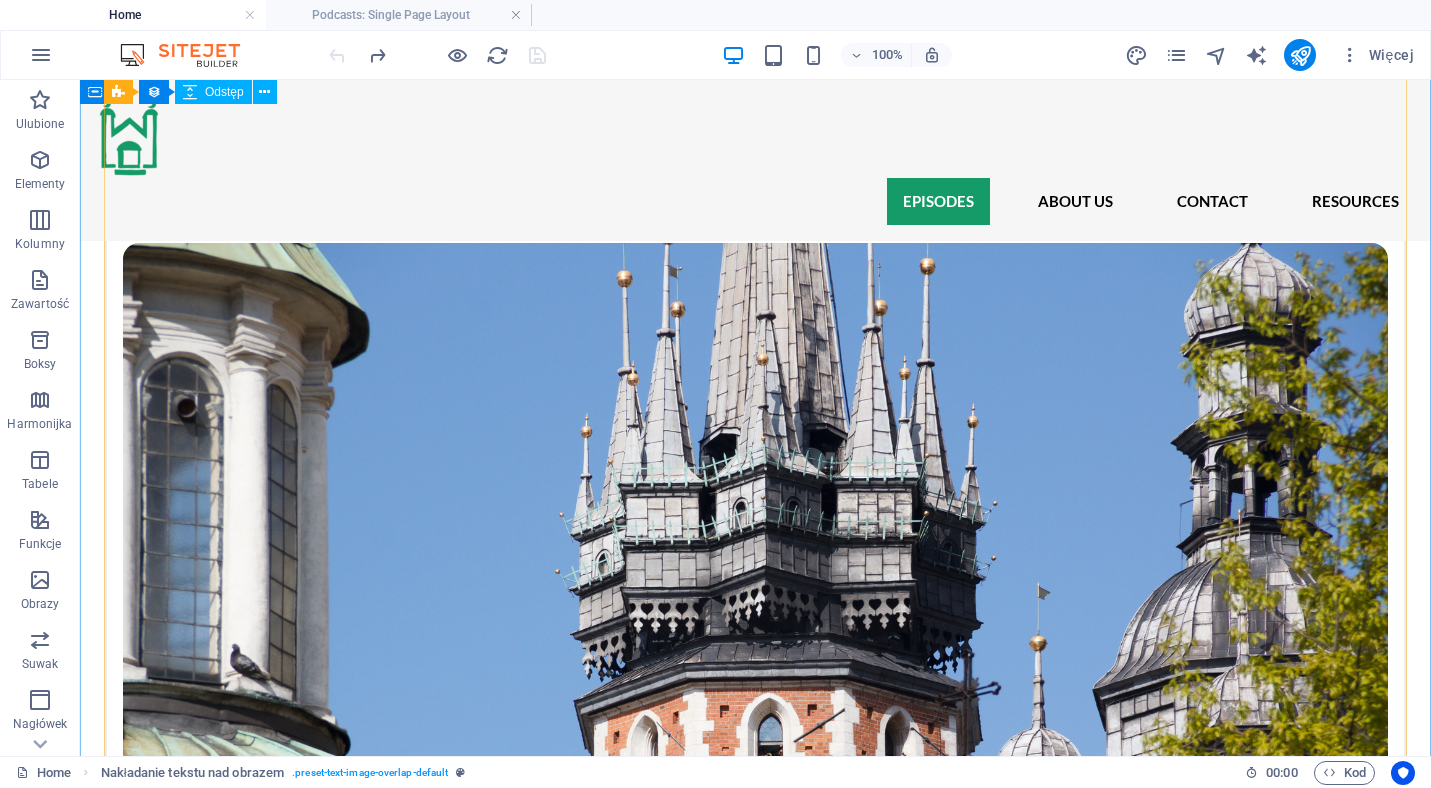 scroll, scrollTop: 1674, scrollLeft: 0, axis: vertical 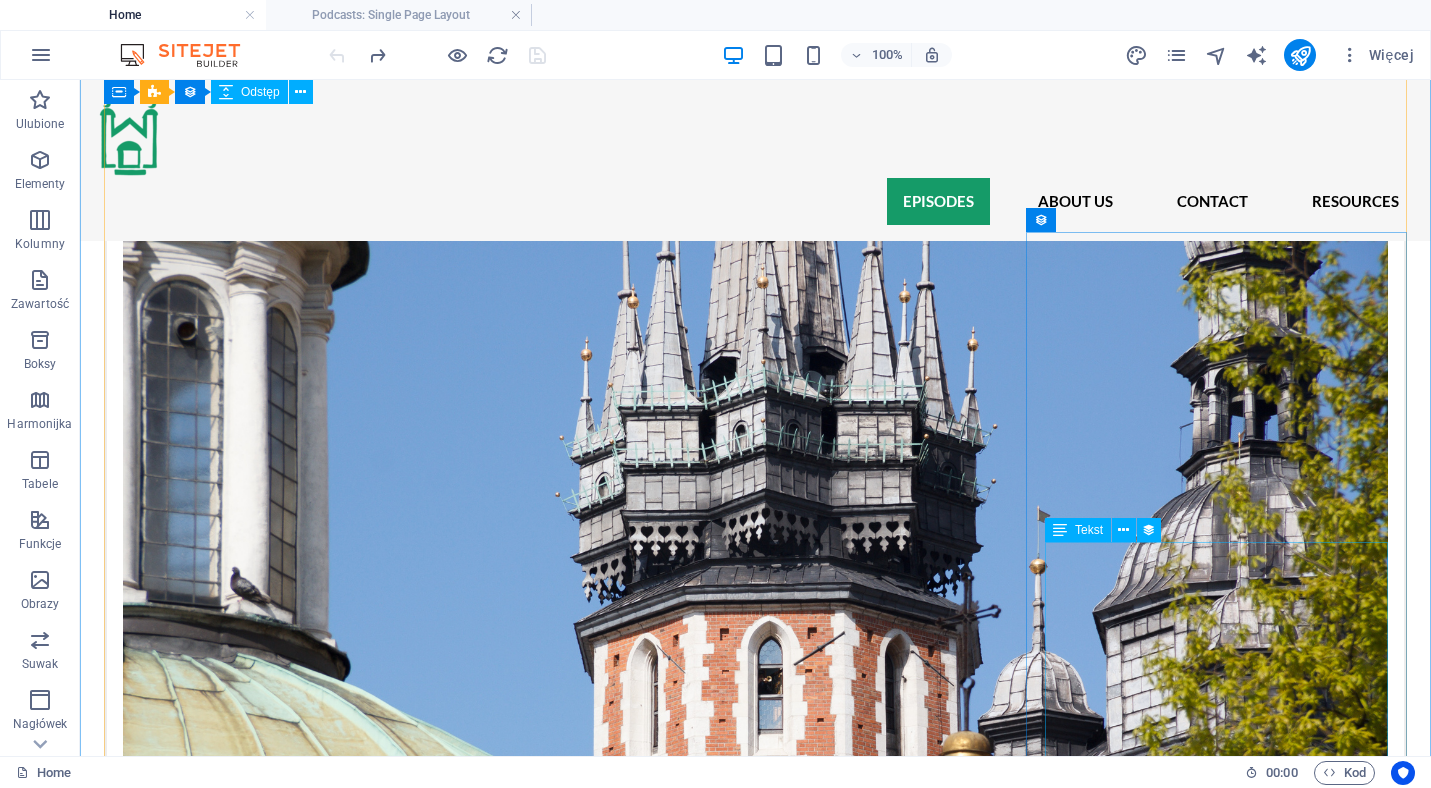 click on "In this episode, Ewa and Maurits travel through Poland’s eastern borderlands of Podlasie—once the heart of the Polish-Lithuanian Commonwealth, now a quiet region marked by layered histories. They visit grand palaces, mosques, and forgotten synagogues, exploring the multicultural past of Podlachia. But the journey takes a somber turn as they reach a remote Tatar cemetery where recently buried graves belong not to local families, but to Muslim refugees who died crossing the Belarus-Poland border. What begins as a historical exploration ends in a confrontation with Europe’s present-day borders—and the people lost along the way." at bounding box center (755, 6810) 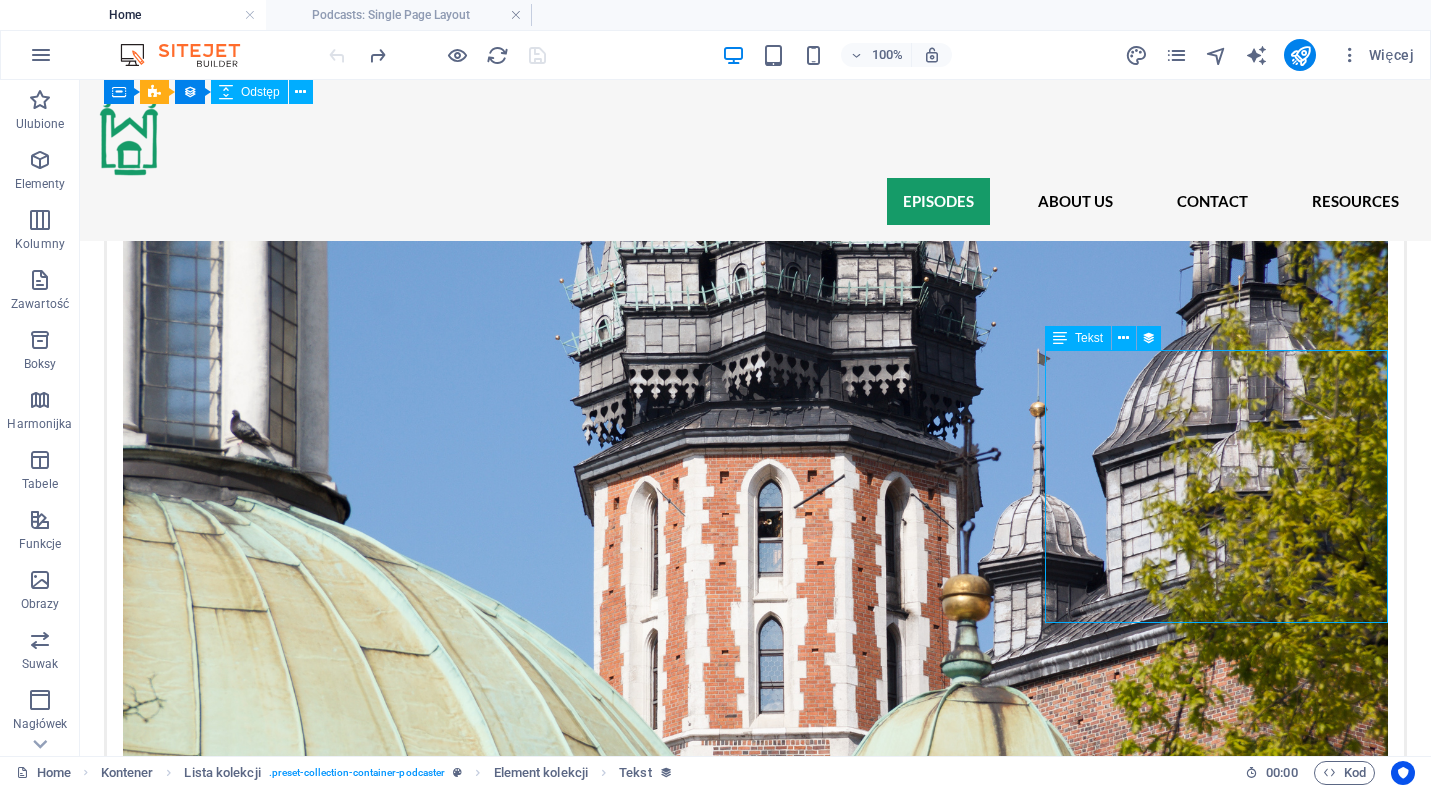 scroll, scrollTop: 1879, scrollLeft: 0, axis: vertical 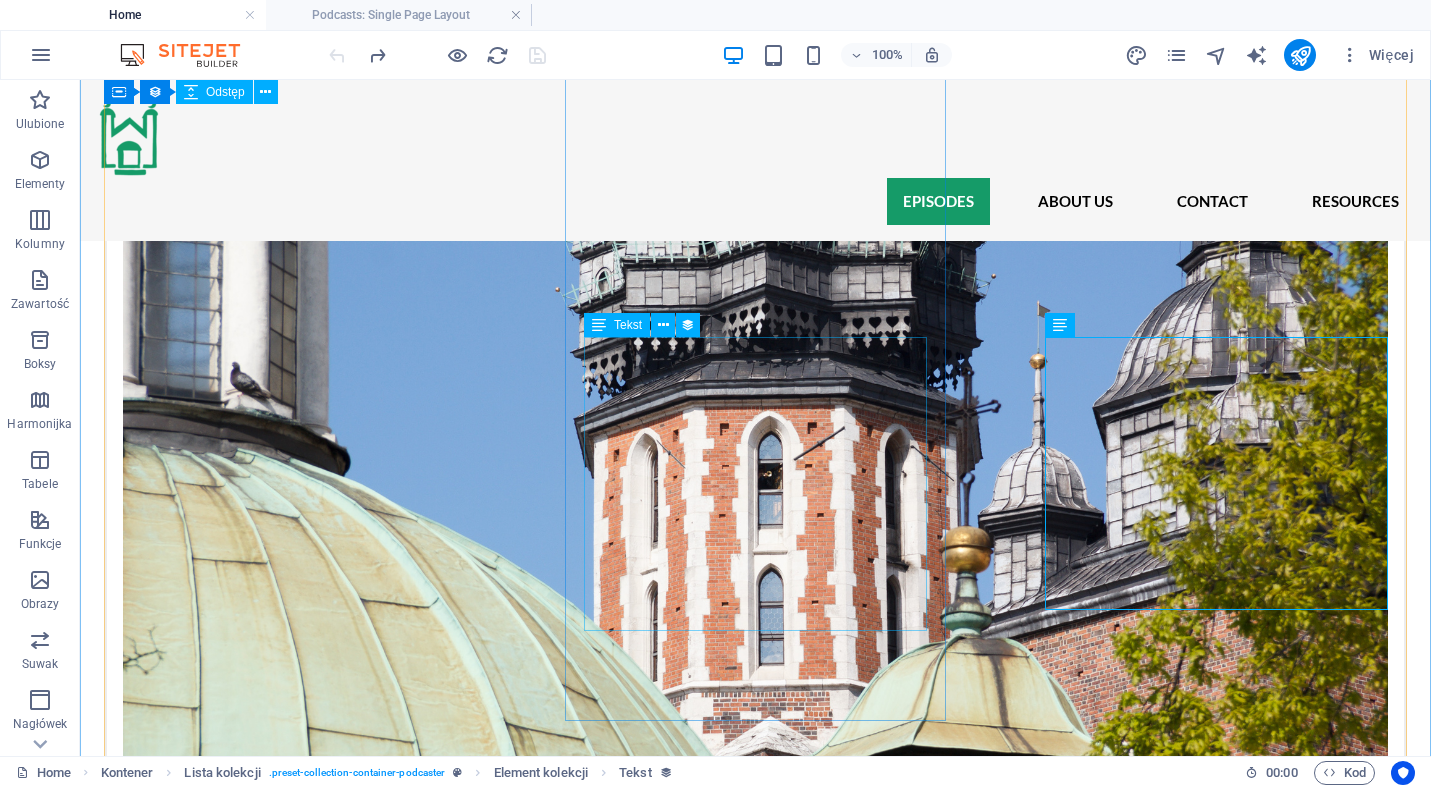 click on "Ewa and Maurits travel to Białystok, the symbolic heart of Tatar Islam in Poland. They begin at a strikingly modern mosque surrounded by grey communist-era apartment blocks—an architectural contrast that mirrors the conflicting impressions we have about the Tatars' Islam. Their walk through its empty corridors prompts the question: why to cover one’s hair in an empty mosque? Then they visit Dagmara, one of the few Tatar Muslim women we meet who wears a headscarf and teaches Islam. It's Ramadan, and we’re welcomed into her home during a time of fasting. Dagmara shares her story of faith, gender, and identity that is quite unlike what Ewa and Maurits have heard so far." at bounding box center [755, 5466] 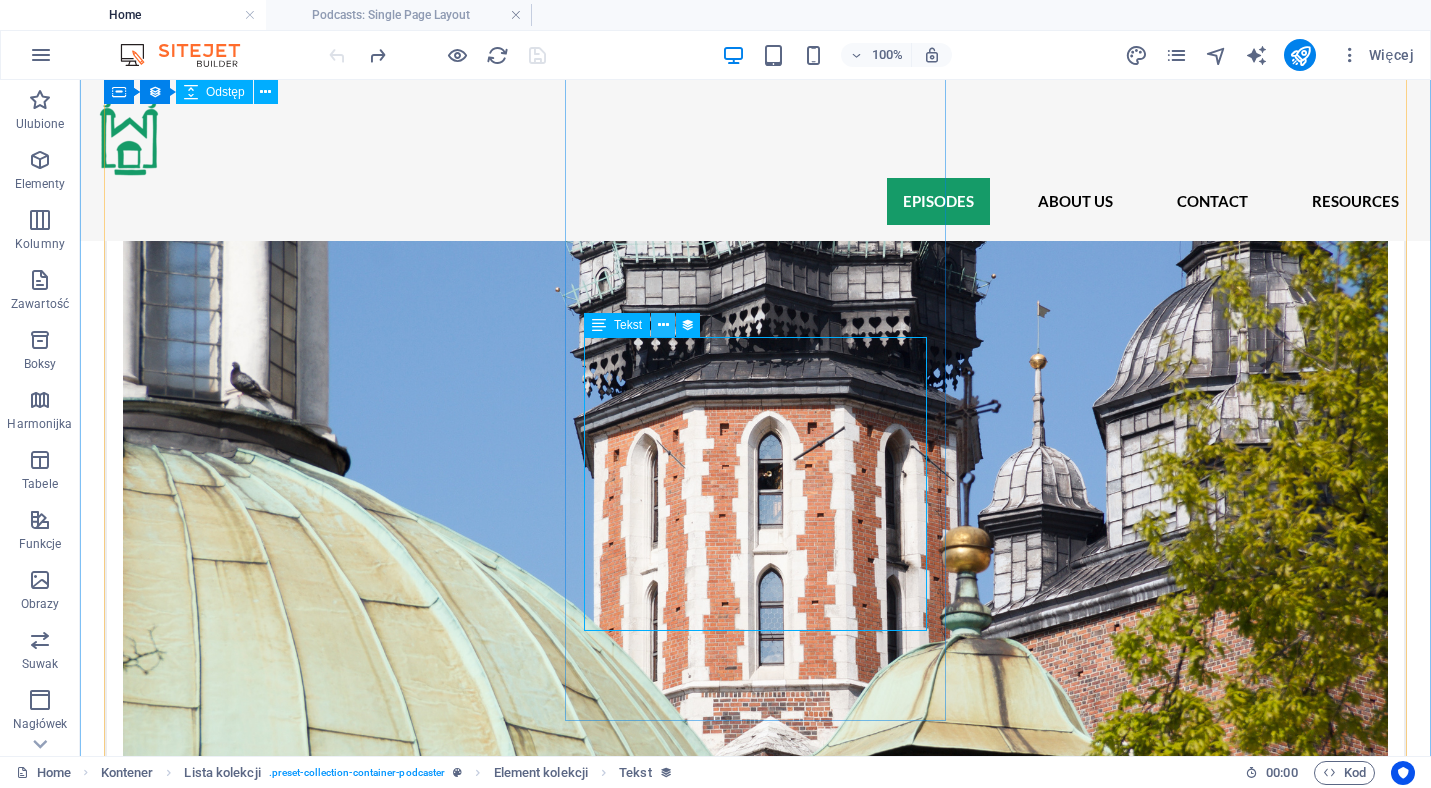 click at bounding box center [663, 325] 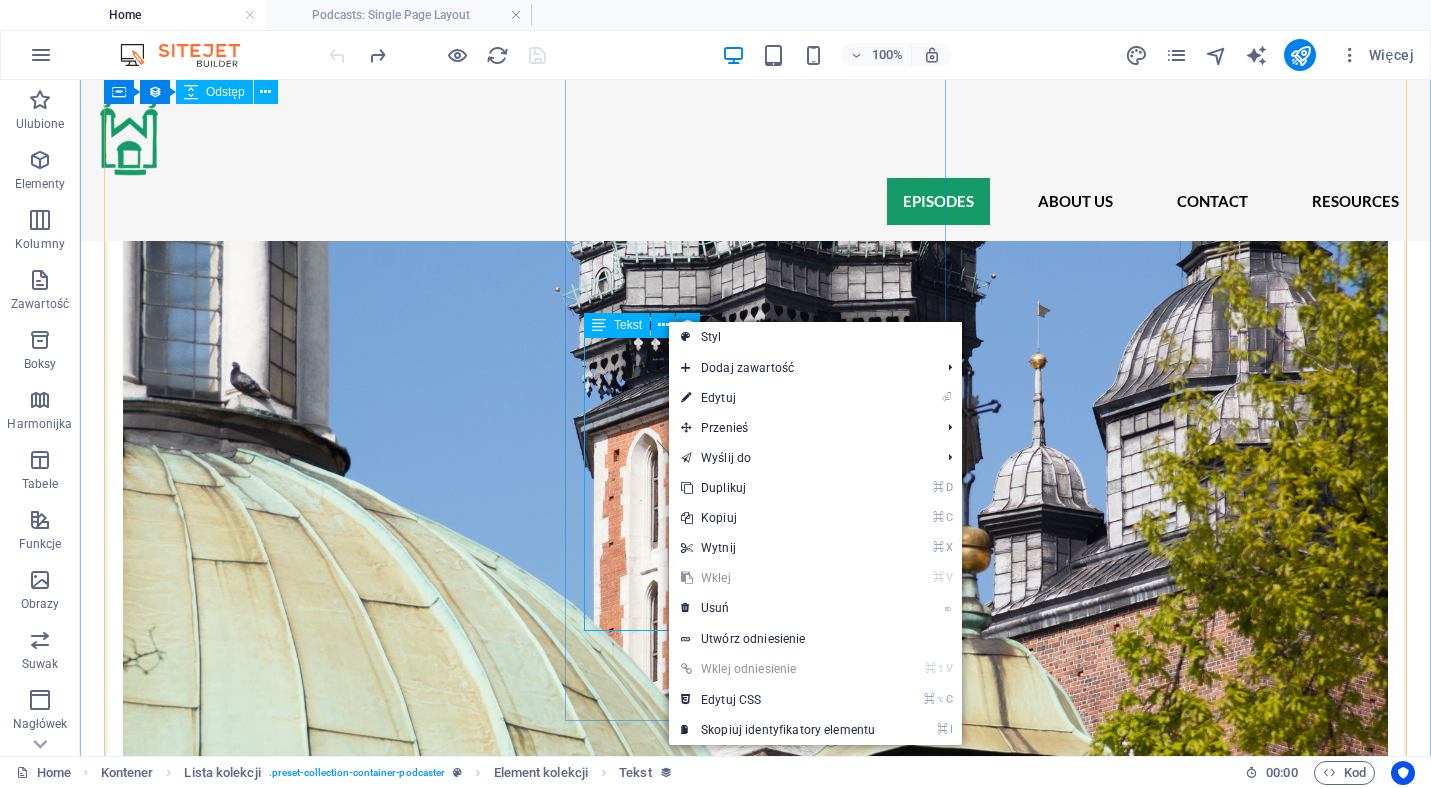click on "Ewa and Maurits travel to Białystok, the symbolic heart of Tatar Islam in Poland. They begin at a strikingly modern mosque surrounded by grey communist-era apartment blocks—an architectural contrast that mirrors the conflicting impressions we have about the Tatars' Islam. Their walk through its empty corridors prompts the question: why to cover one’s hair in an empty mosque? Then they visit Dagmara, one of the few Tatar Muslim women we meet who wears a headscarf and teaches Islam. It's Ramadan, and we’re welcomed into her home during a time of fasting. Dagmara shares her story of faith, gender, and identity that is quite unlike what Ewa and Maurits have heard so far." at bounding box center [755, 5466] 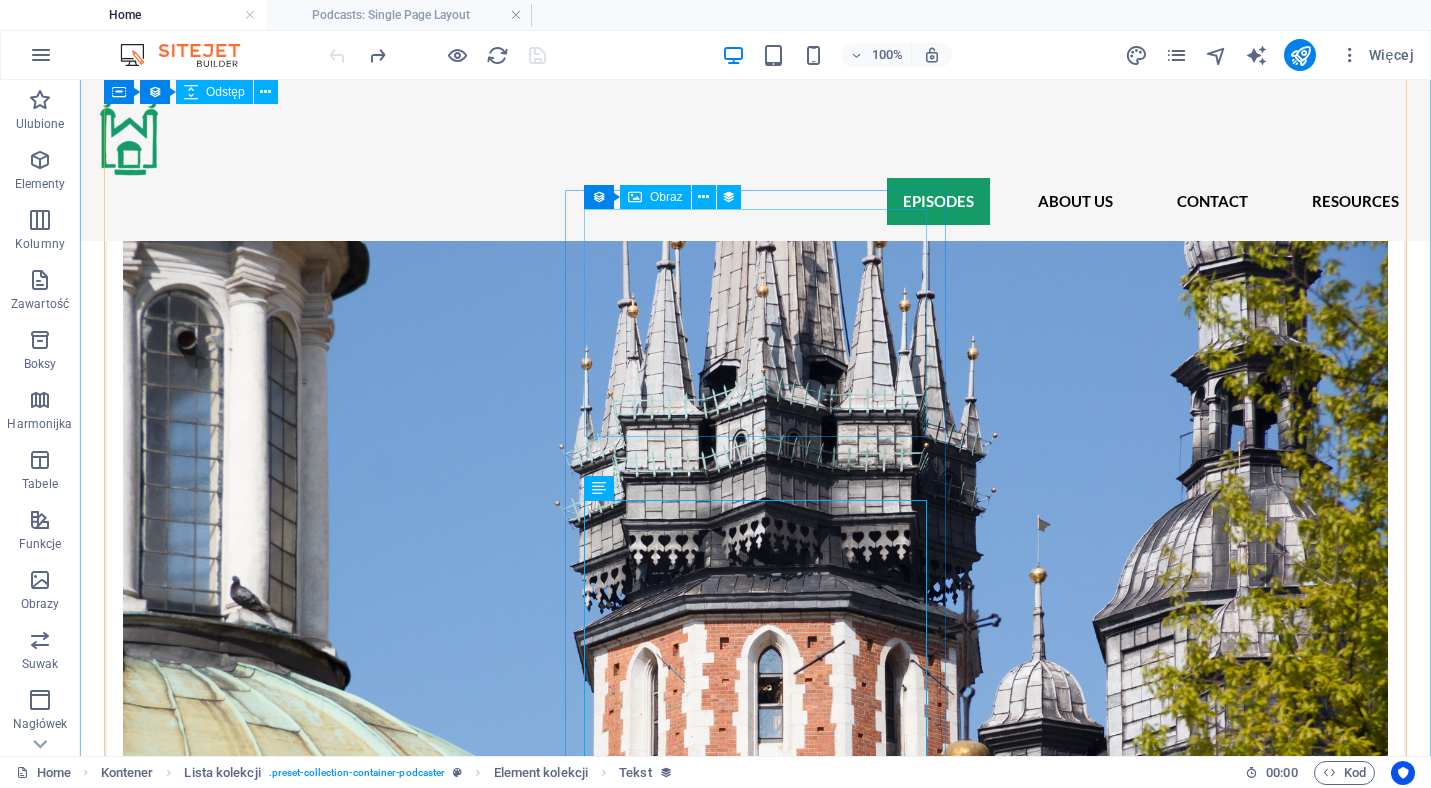 scroll, scrollTop: 1508, scrollLeft: 0, axis: vertical 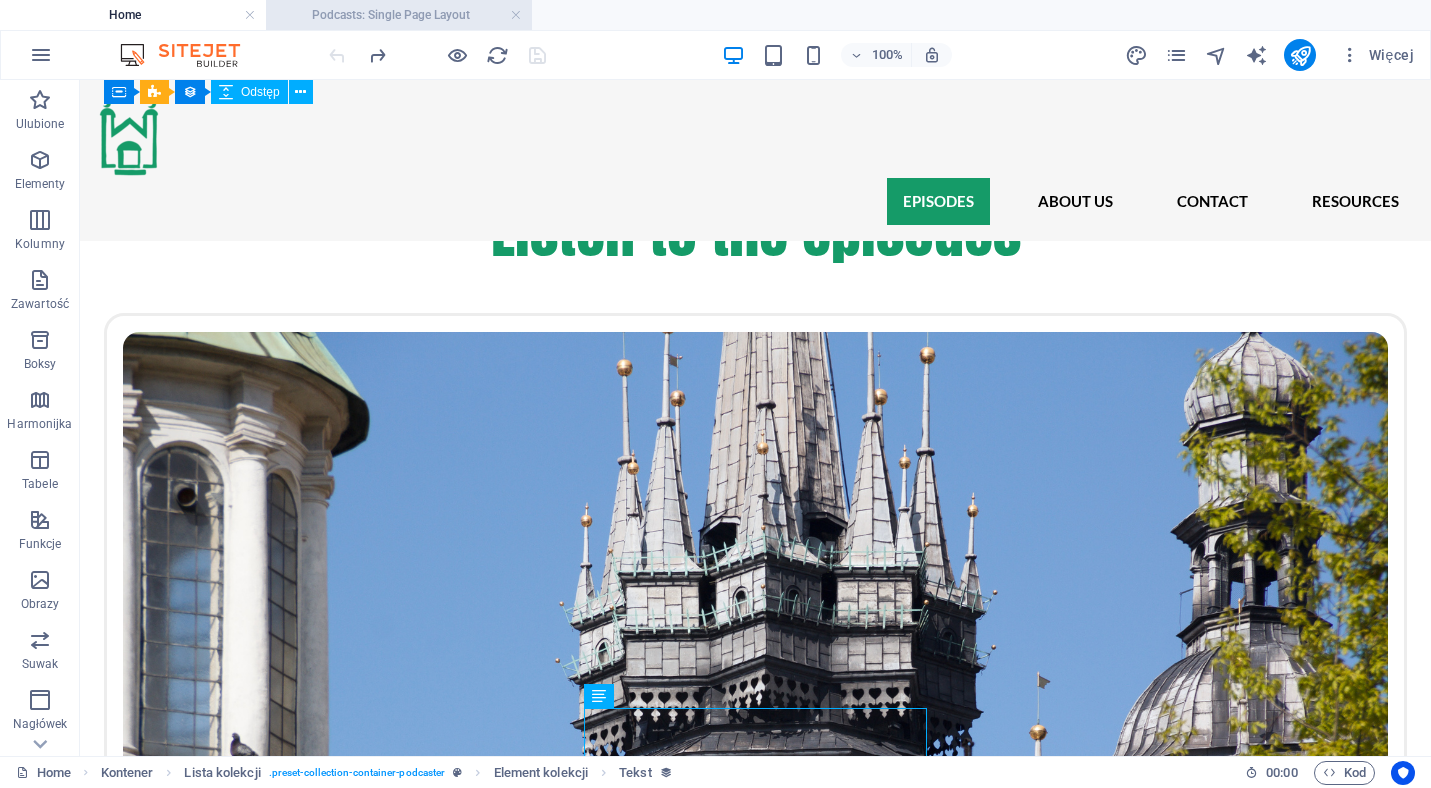 click on "Podcasts: Single Page Layout" at bounding box center [399, 15] 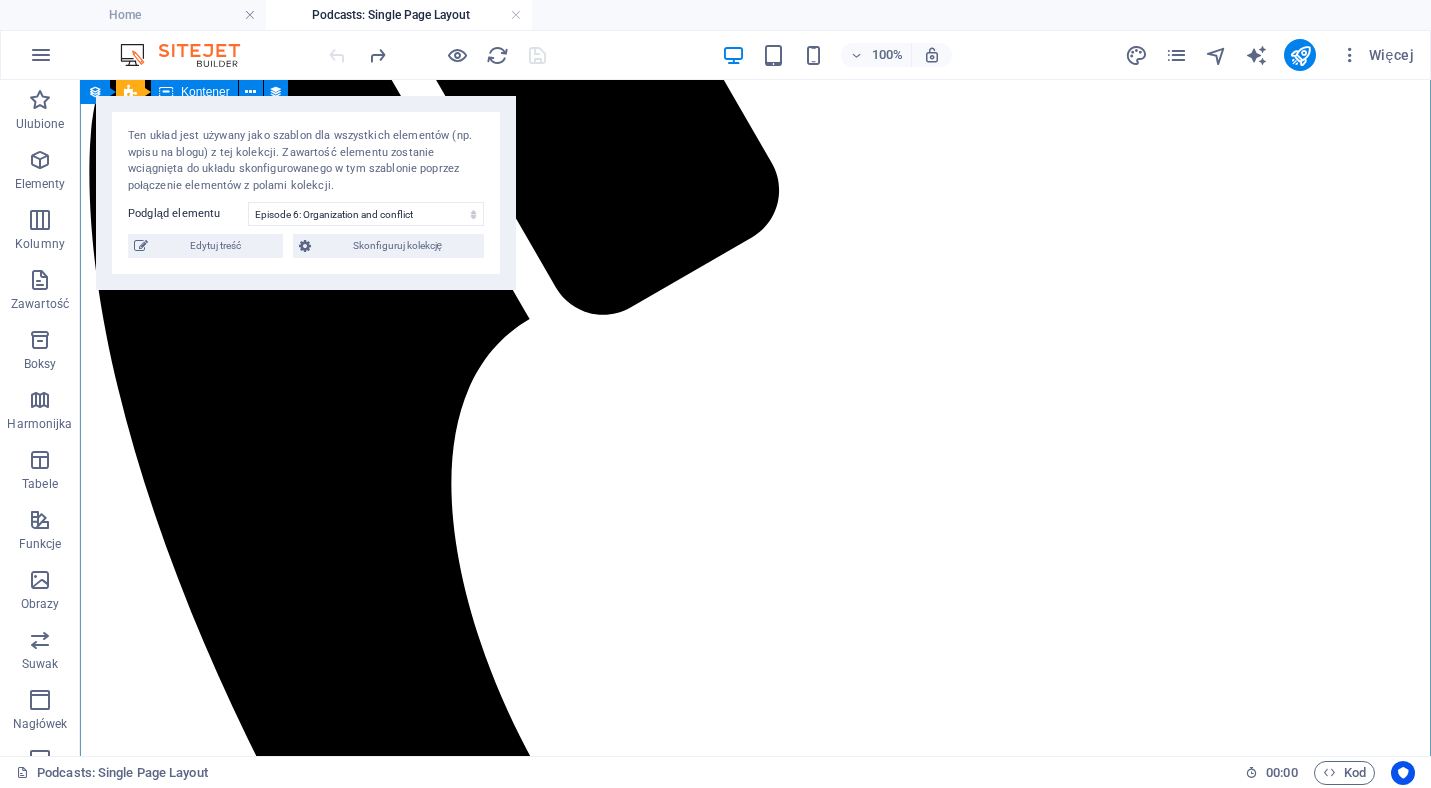 scroll, scrollTop: 442, scrollLeft: 0, axis: vertical 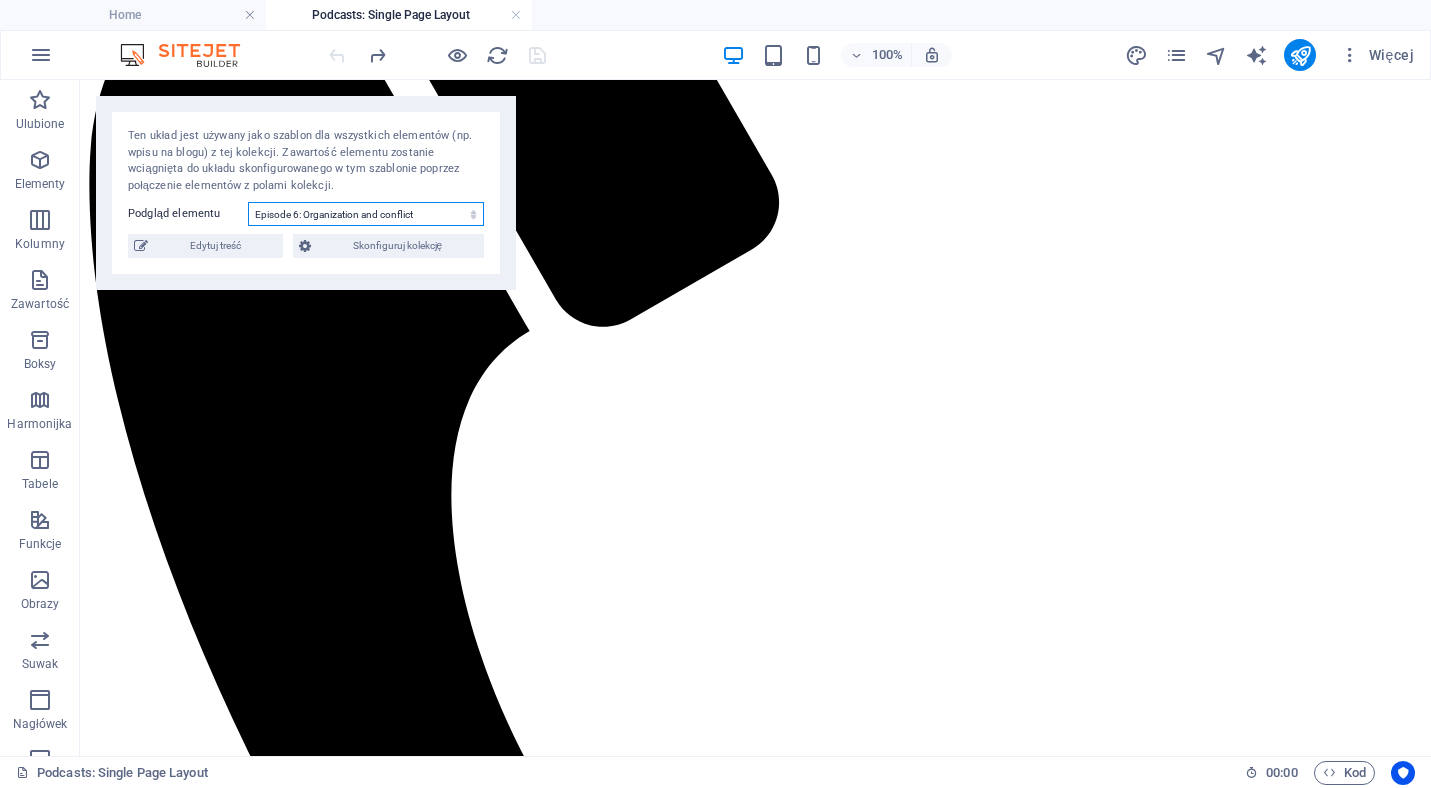 click on "Episode 1: The warrior Episode 8: Last words Episode 7: Next generation Episode 6: Organization and conflict Episode 5: The Headscarf Episode 4: Religion or Culture? Episode 3: The Cemetery Episode 2: The Tourists" at bounding box center (366, 214) 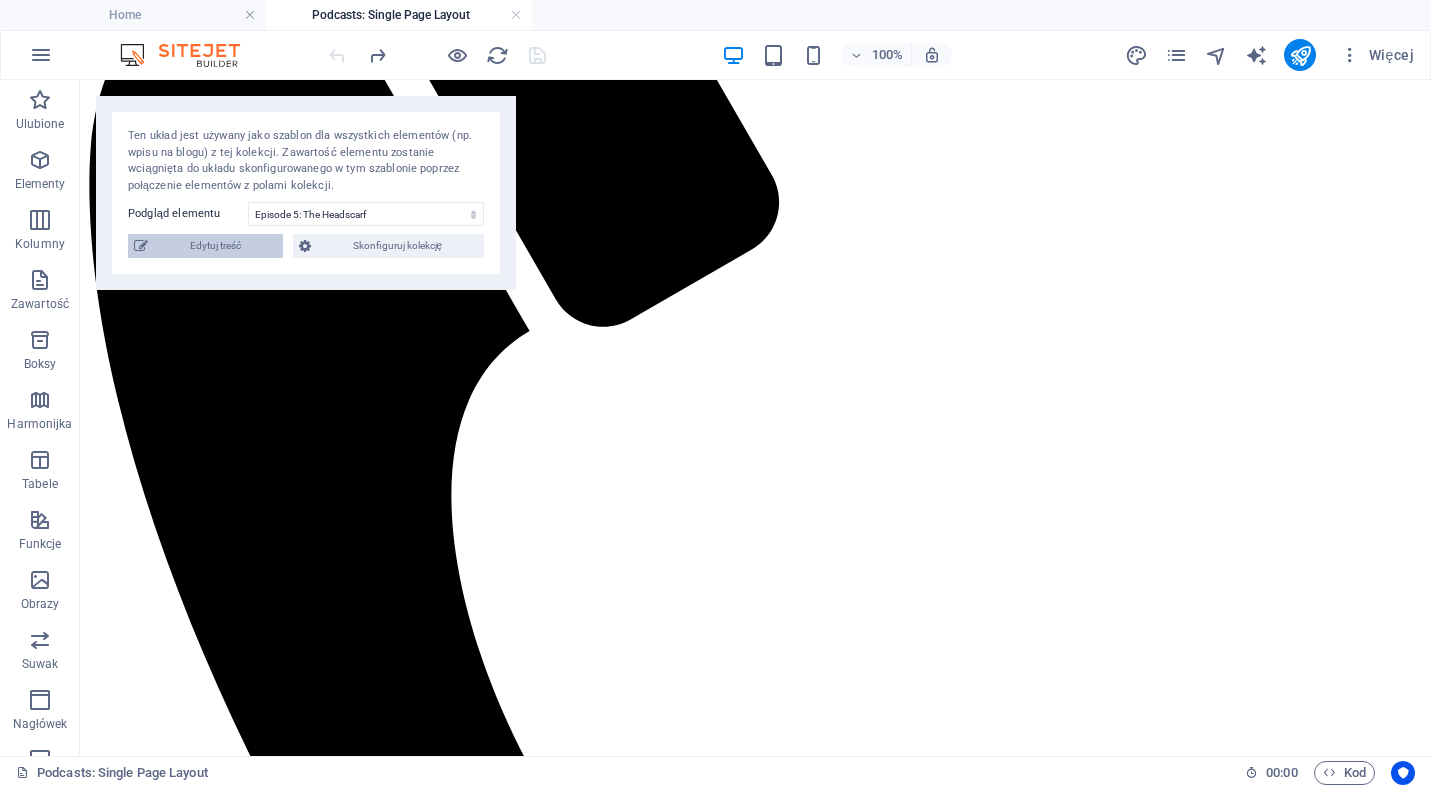 click on "Edytuj treść" at bounding box center [215, 246] 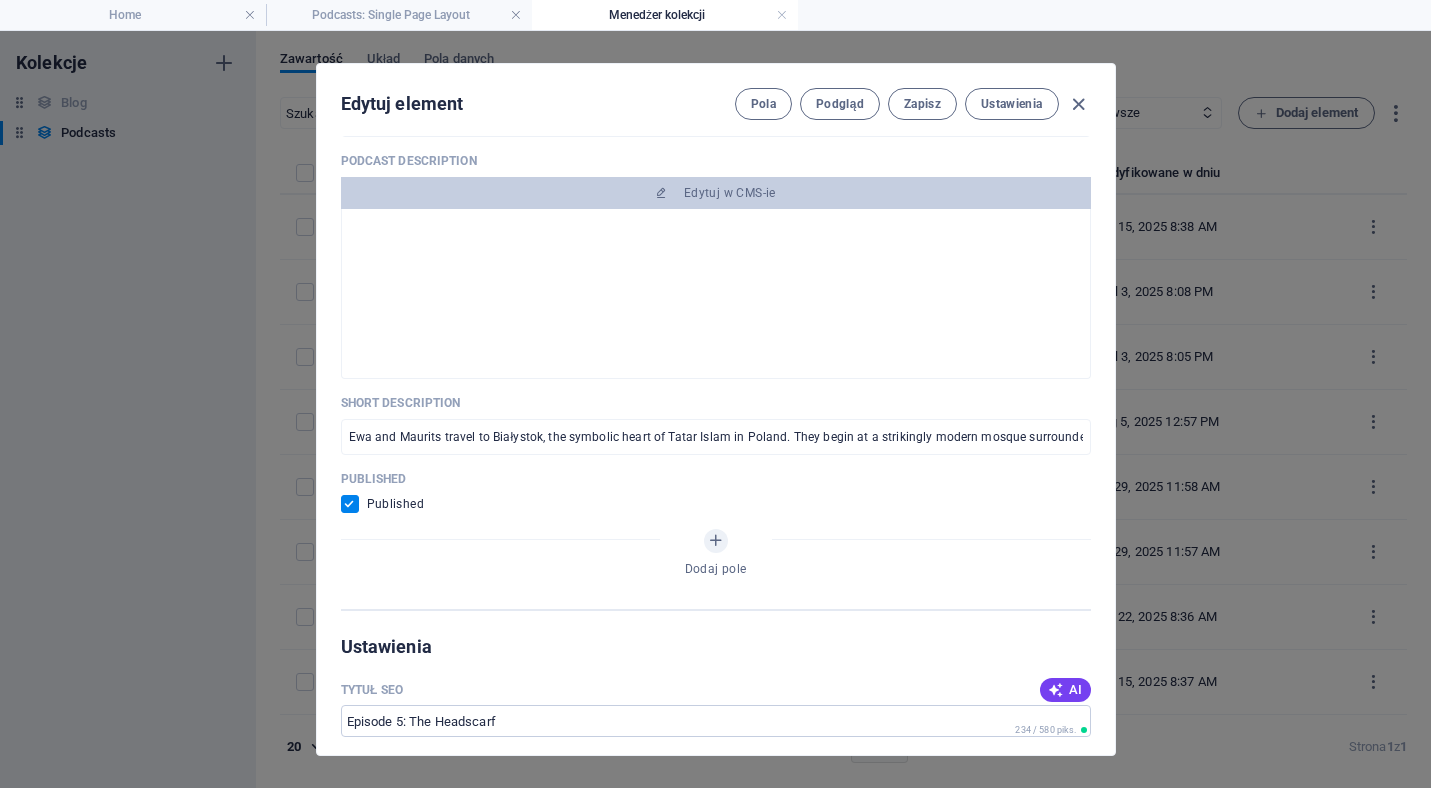 scroll, scrollTop: 641, scrollLeft: 0, axis: vertical 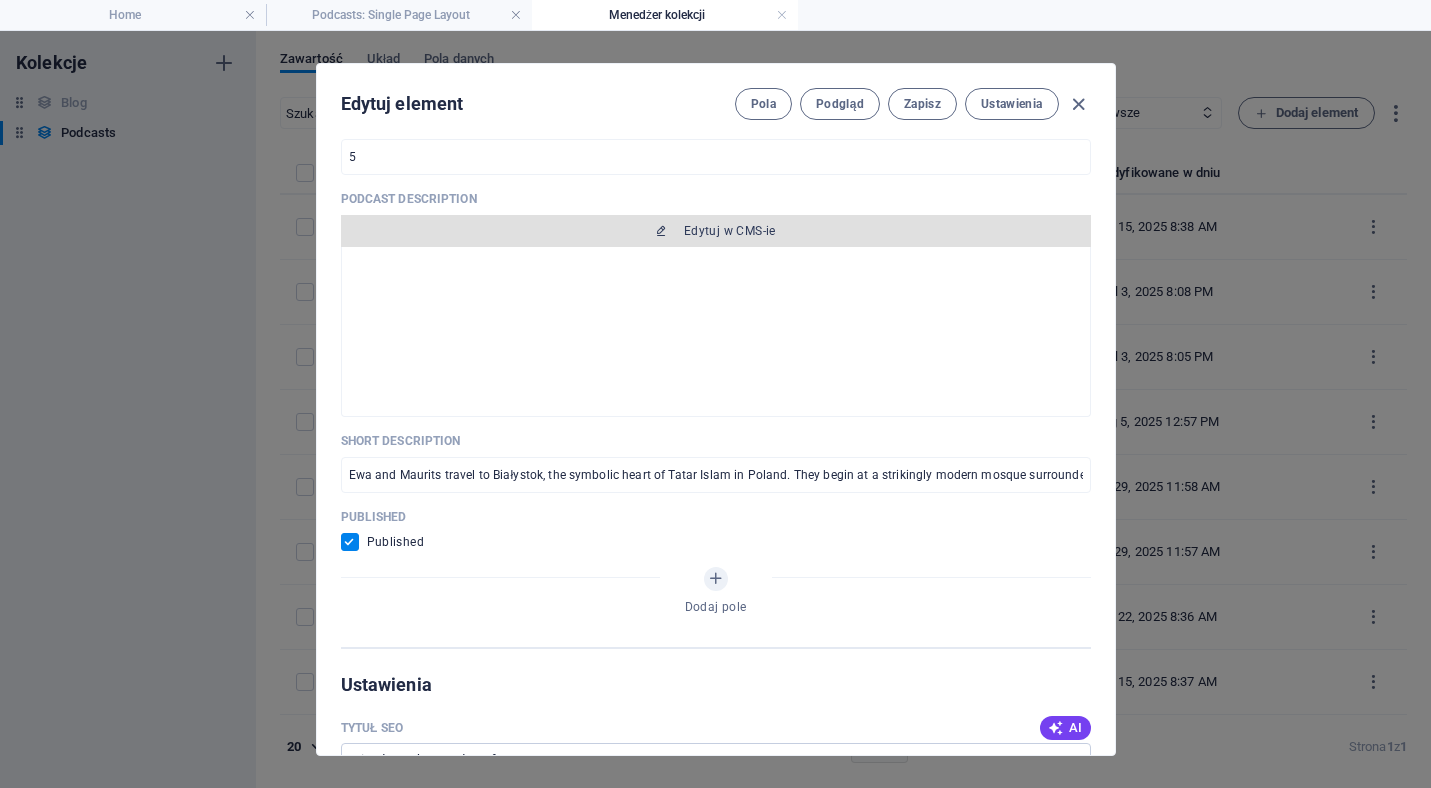 click on "Edytuj w CMS-ie" at bounding box center (716, 231) 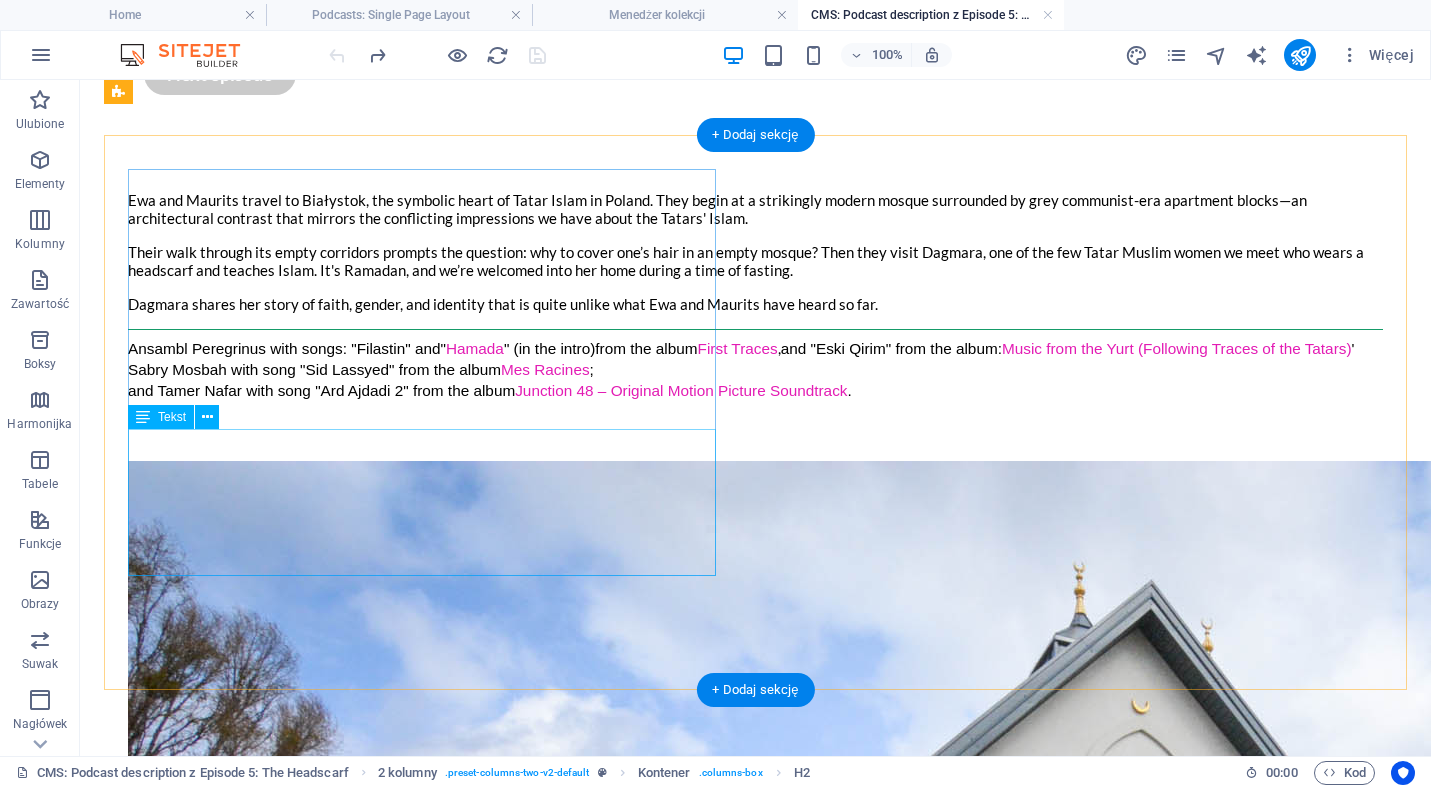 scroll, scrollTop: 631, scrollLeft: 0, axis: vertical 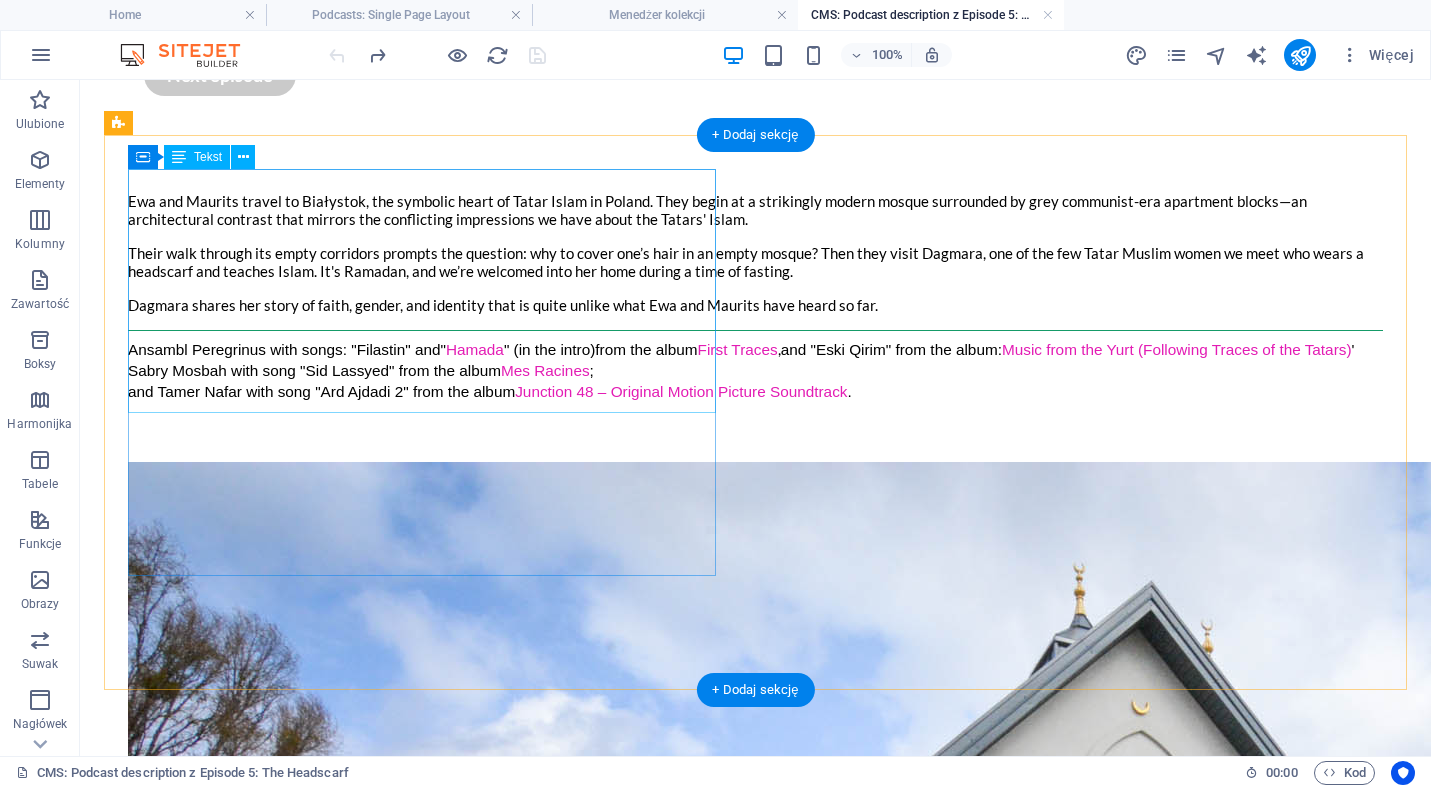 click on "Ewa and Maurits travel to Białystok, the symbolic heart of Tatar Islam in Poland. They begin at a strikingly modern mosque surrounded by grey communist-era apartment blocks—an architectural contrast that mirrors the conflicting impressions we have about the Tatars' Islam. Their walk through its empty corridors prompts the question: why to cover one’s hair in an empty mosque? Then they visit Dagmara, one of the few Tatar Muslim women we meet who wears a headscarf and teaches Islam. It's Ramadan, and we’re welcomed into her home during a time of fasting. Dagmara shares her story of faith, gender, and identity that is quite unlike what Ewa and Maurits have heard so far." at bounding box center [755, 253] 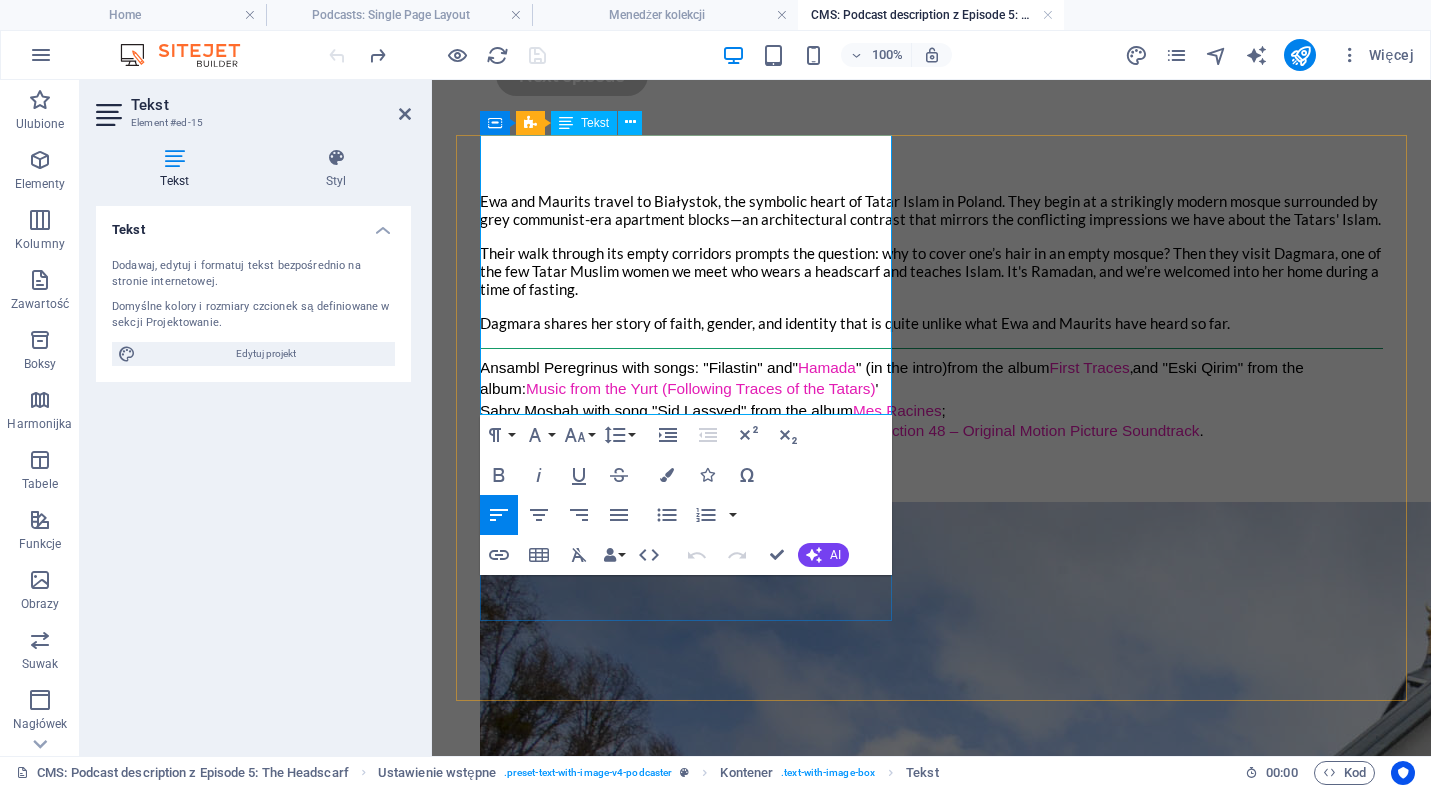click on "Their walk through its empty corridors prompts the question: why to cover one’s hair in an empty mosque? Then they visit Dagmara, one of the few Tatar Muslim women we meet who wears a headscarf and teaches Islam. It's Ramadan, and we’re welcomed into her home during a time of fasting." at bounding box center [931, 271] 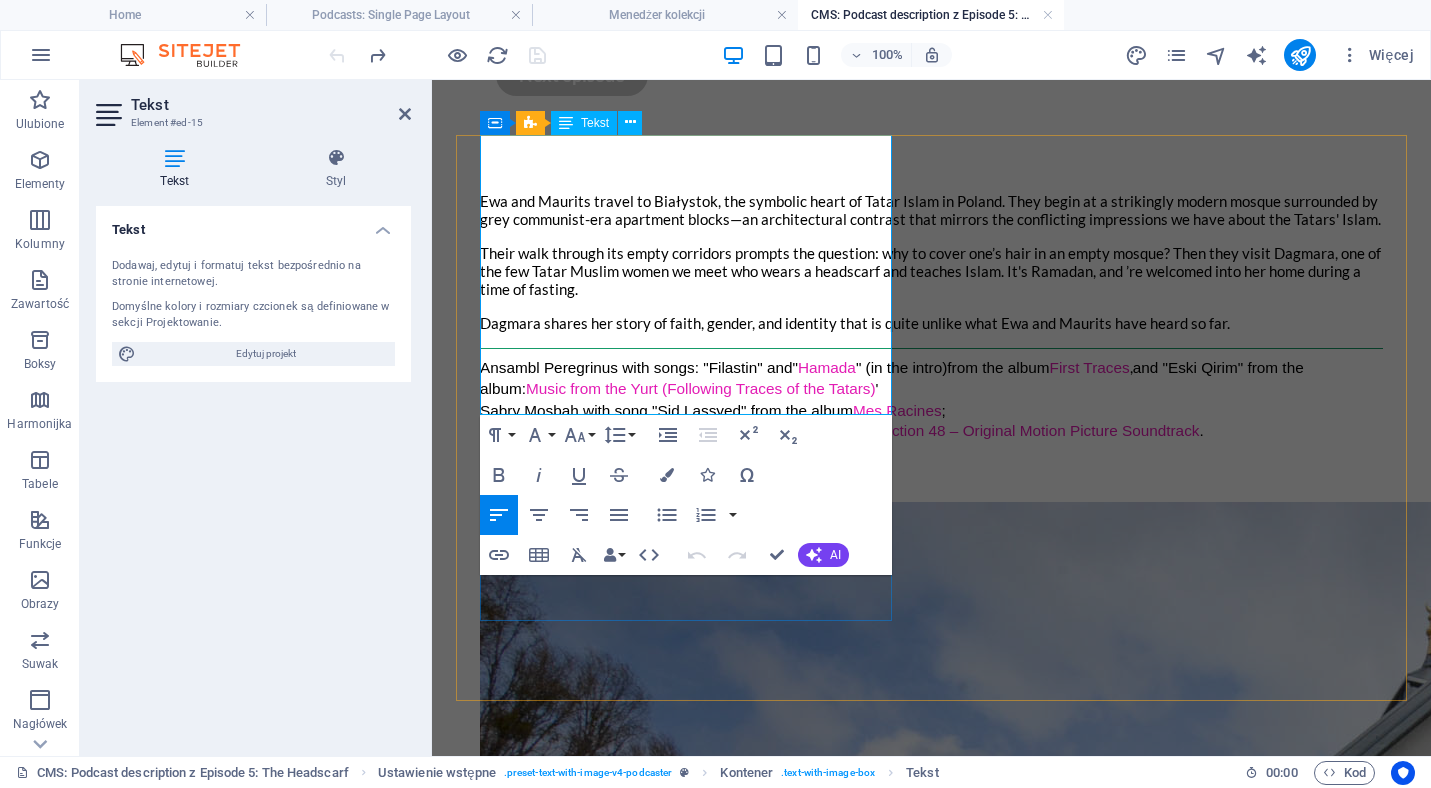 type 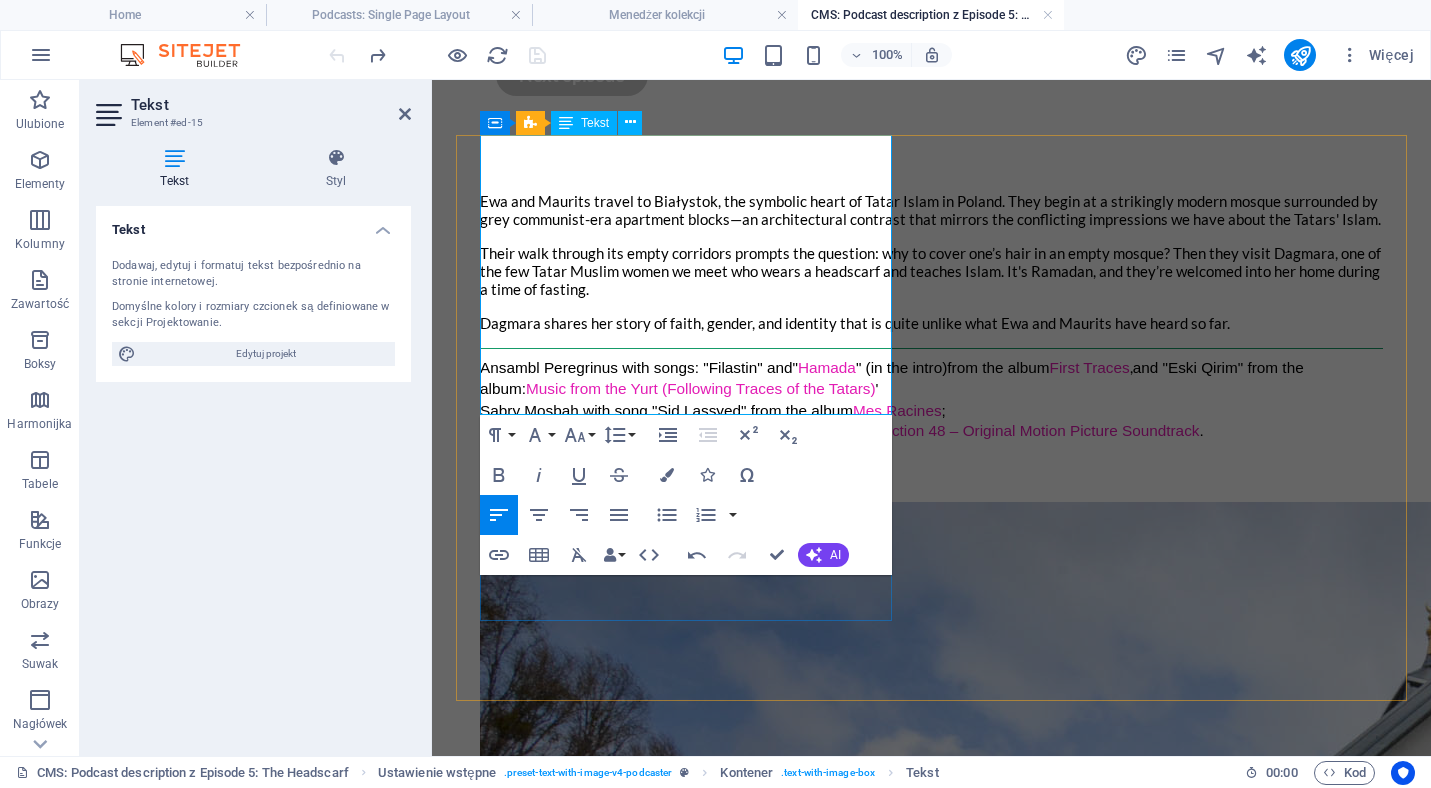click on "Their walk through its empty corridors prompts the question: why to cover one’s hair in an empty mosque? Then they visit Dagmara, one of the few Tatar Muslim women we meet who wears a headscarf and teaches Islam. It's Ramadan, and they’re welcomed into her home during a time of fasting." at bounding box center [931, 271] 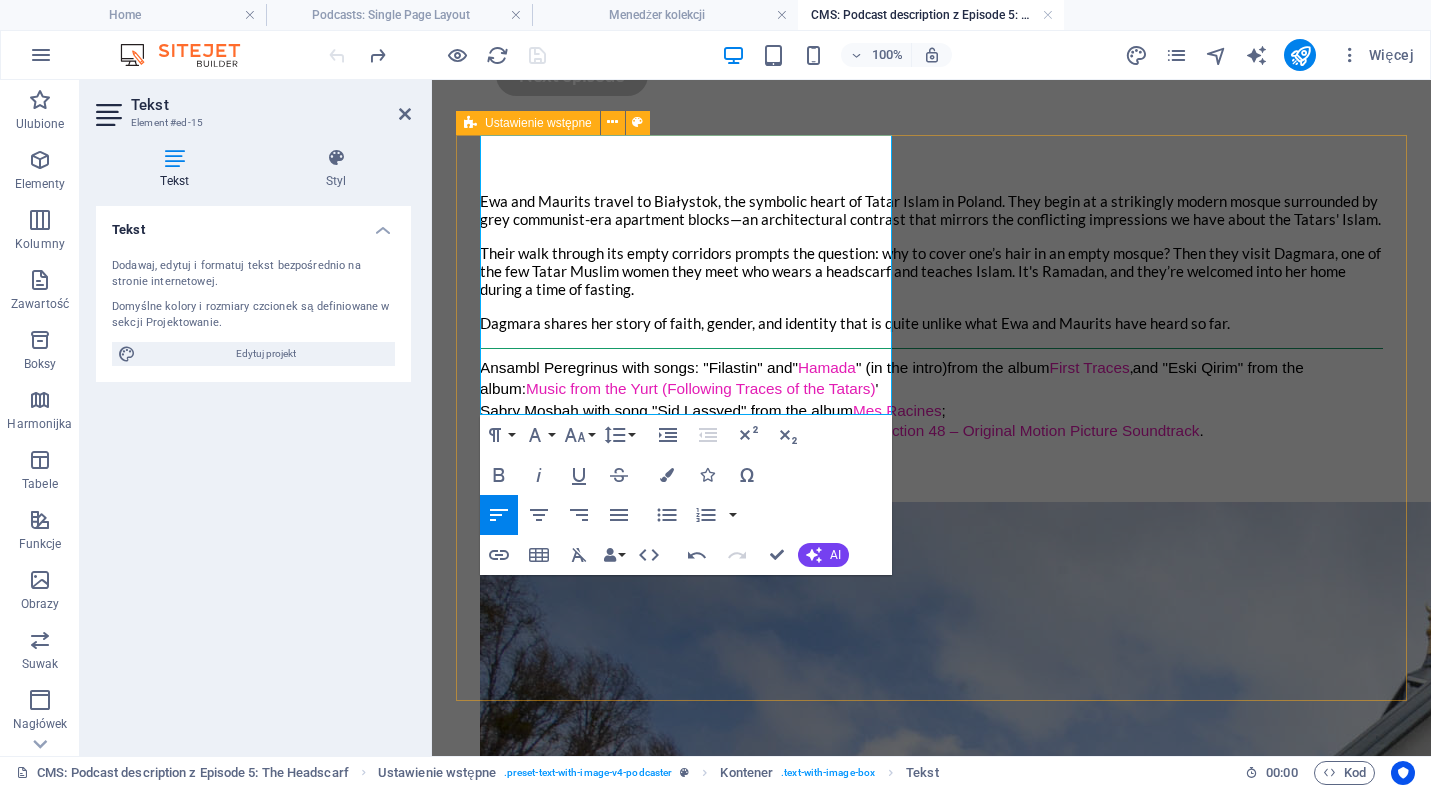 click on "Ewa and Maurits travel to Białystok, the symbolic heart of Tatar Islam in Poland. They begin at a strikingly modern mosque surrounded by grey communist-era apartment blocks—an architectural contrast that mirrors the conflicting impressions we have about the Tatars' Islam. Their walk through its empty corridors prompts the question: why to cover one’s hair in an empty mosque? Then they visit Dagmara, one of the few Tatar Muslim women they meet who wears a headscarf and teaches Islam. It's Ramadan, and they’re welcomed into her home during a time of fasting. Dagmara shares her story of faith, gender, and identity that is quite unlike what Ewa and Maurits have heard so far. Ansambl Peregrinus with songs: "Filastin" and " Hamada " (in the intro) from the album First Traces , and " Eski Qirim" from the album: Music from the Yurt (Following Traces of the Tatars) ' Sabry Mosbah with song "Sid Lassyed" from the album Mes Racines ; and Tamer Nafar with song "Ard Ajdadi 2" from the album ." at bounding box center (931, 1084) 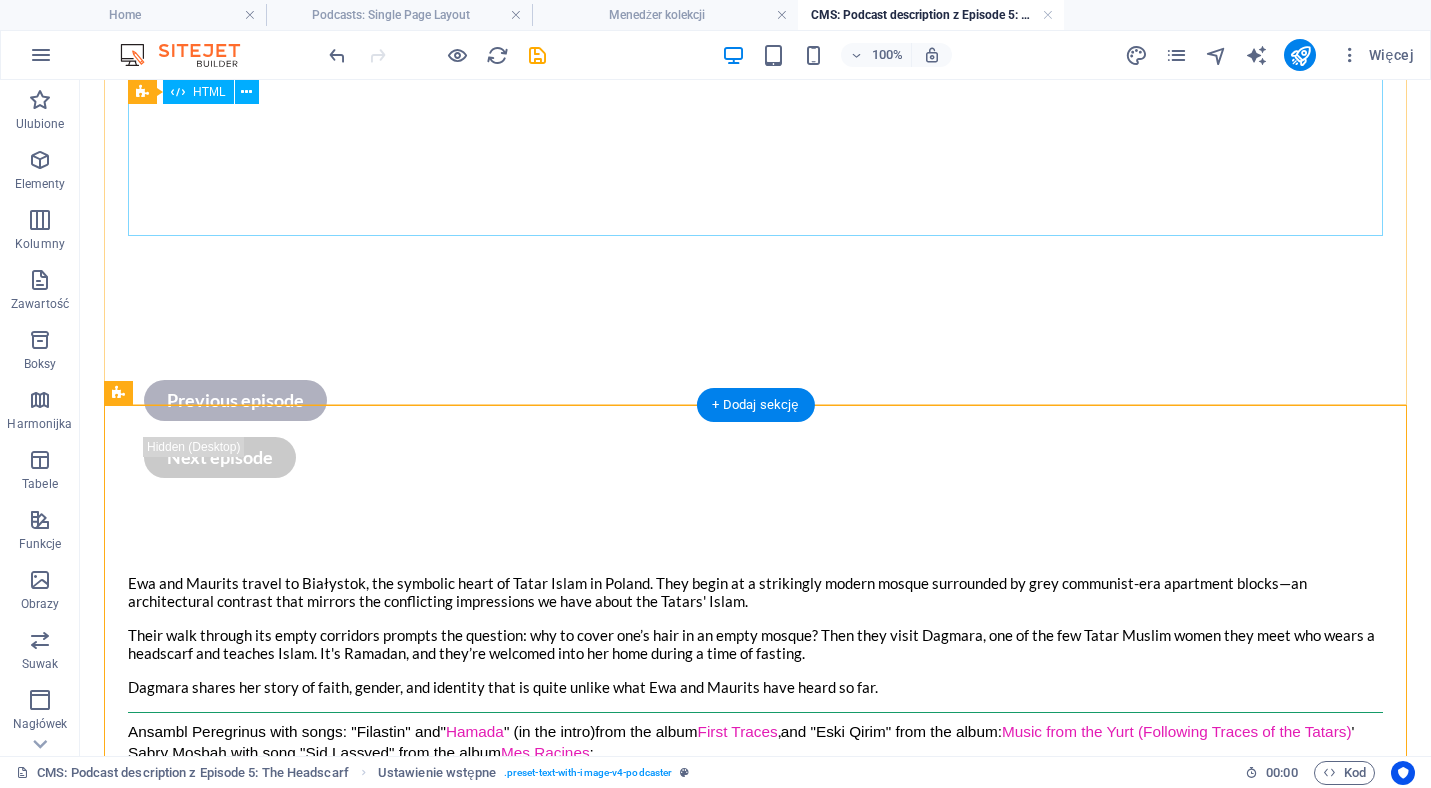 scroll, scrollTop: 0, scrollLeft: 0, axis: both 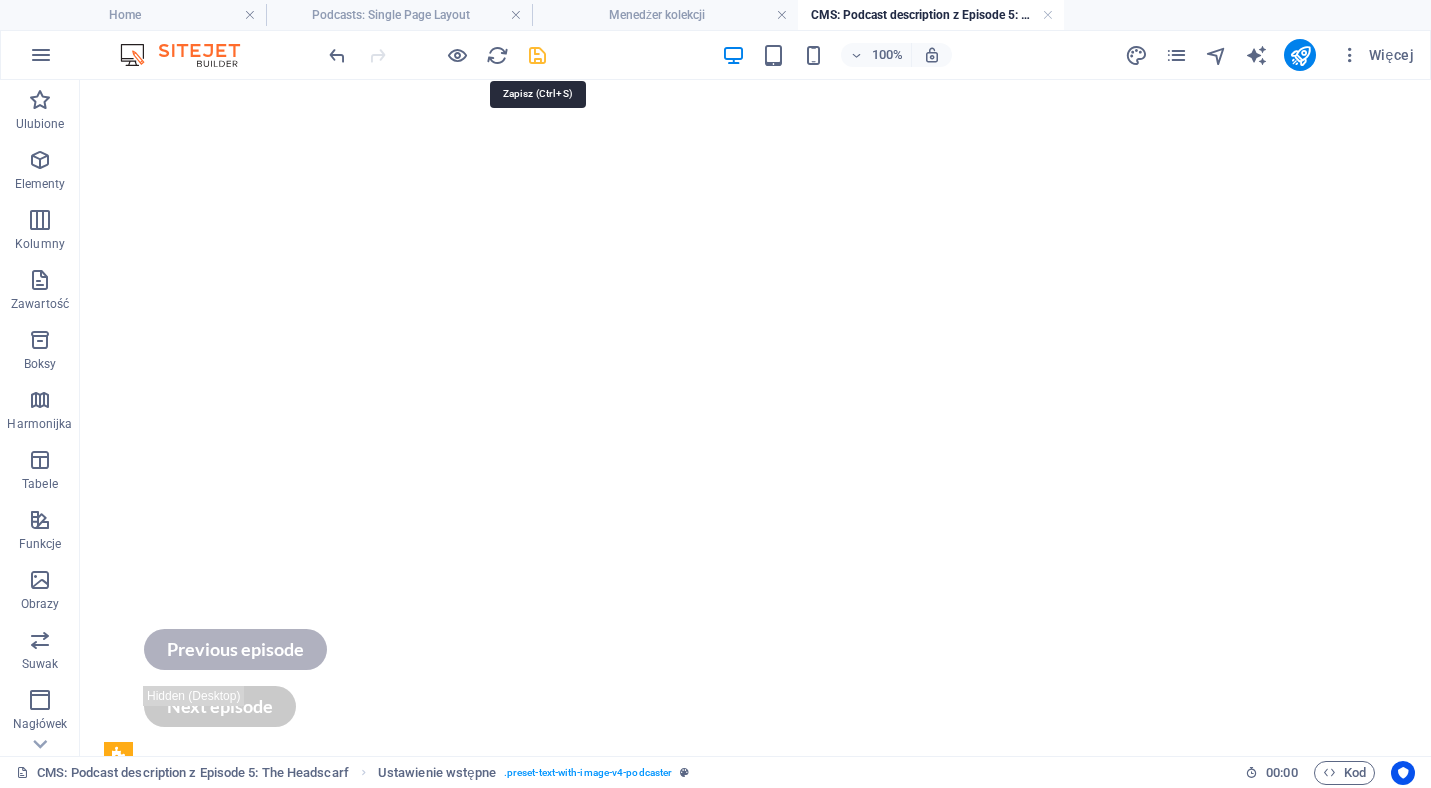 click at bounding box center [537, 55] 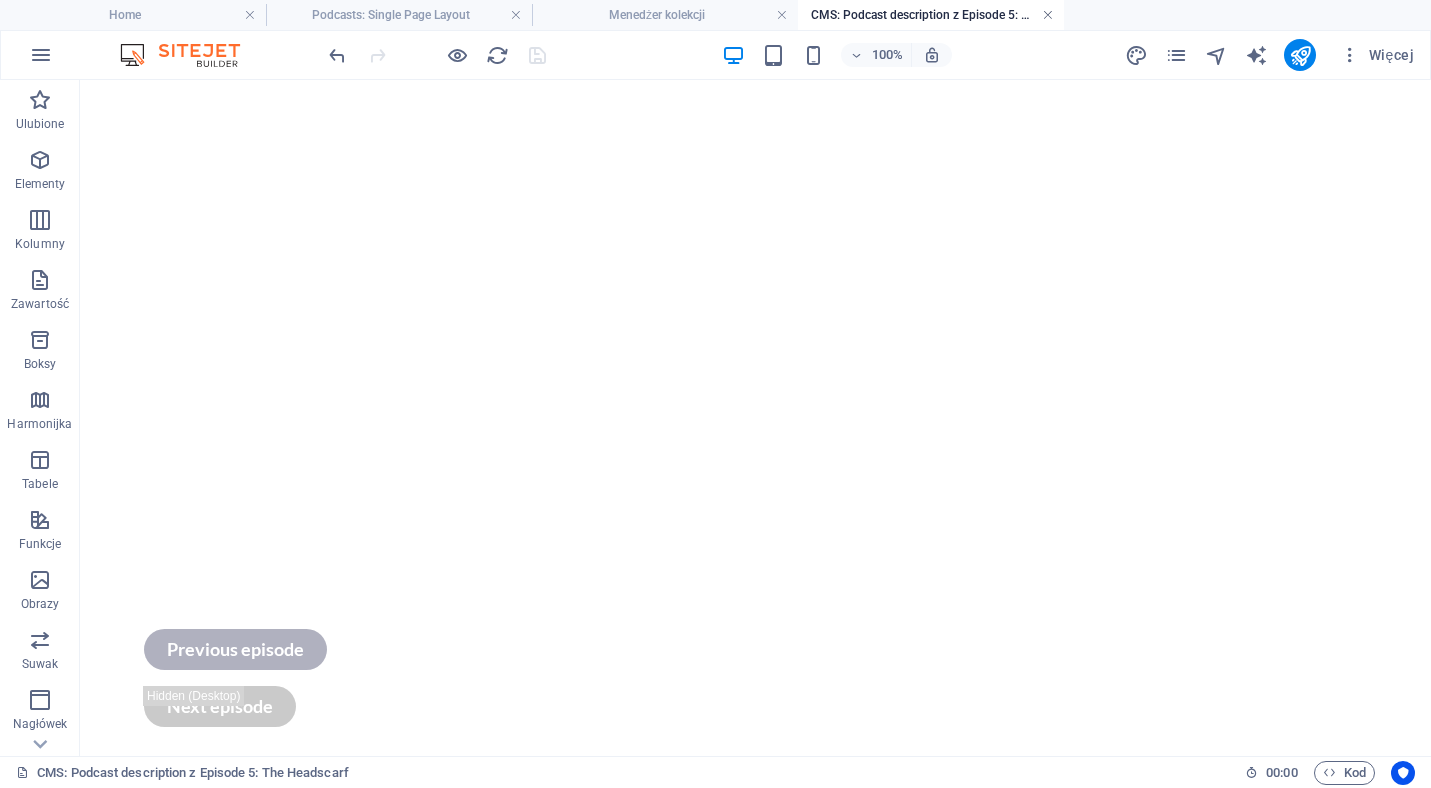 click at bounding box center (1048, 15) 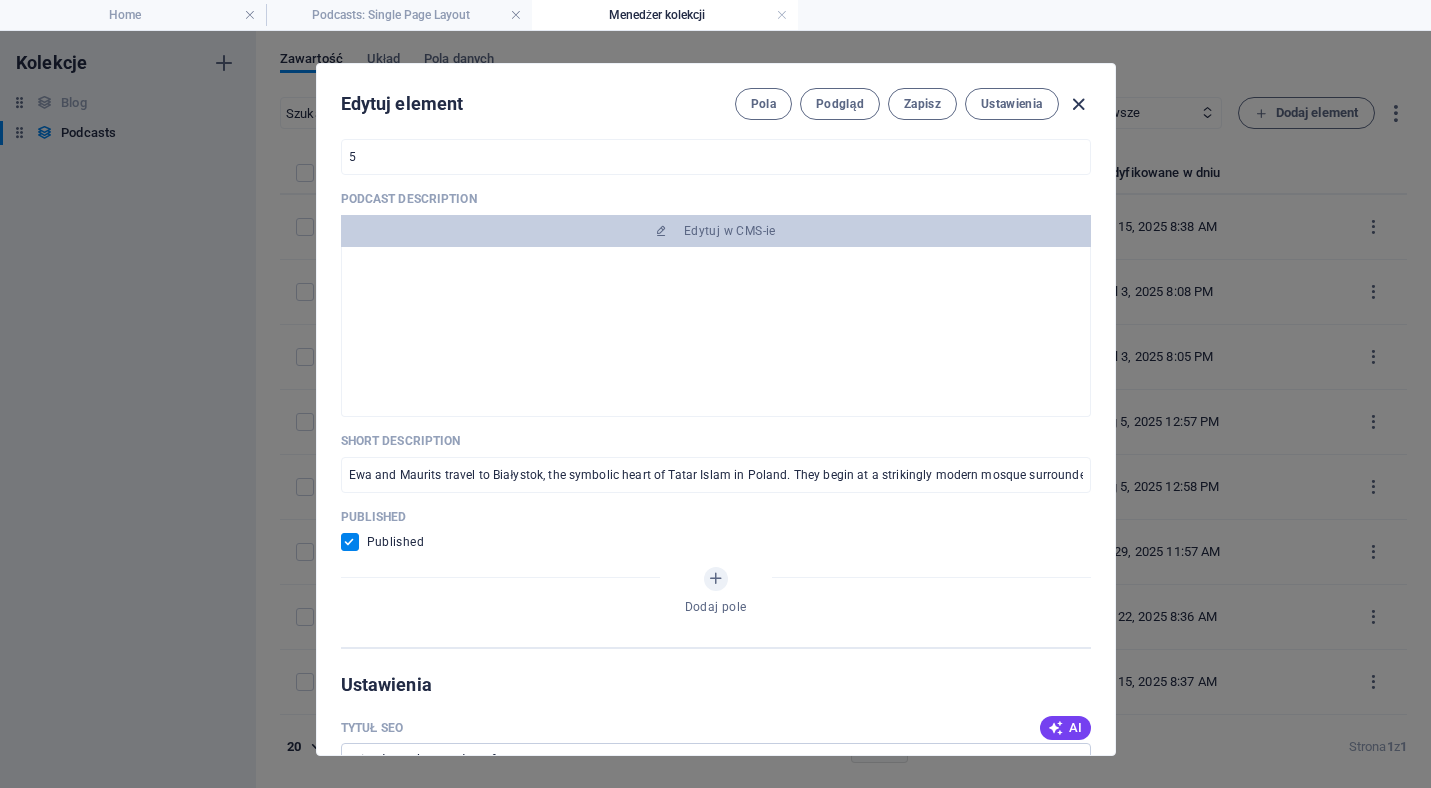 click at bounding box center [1078, 104] 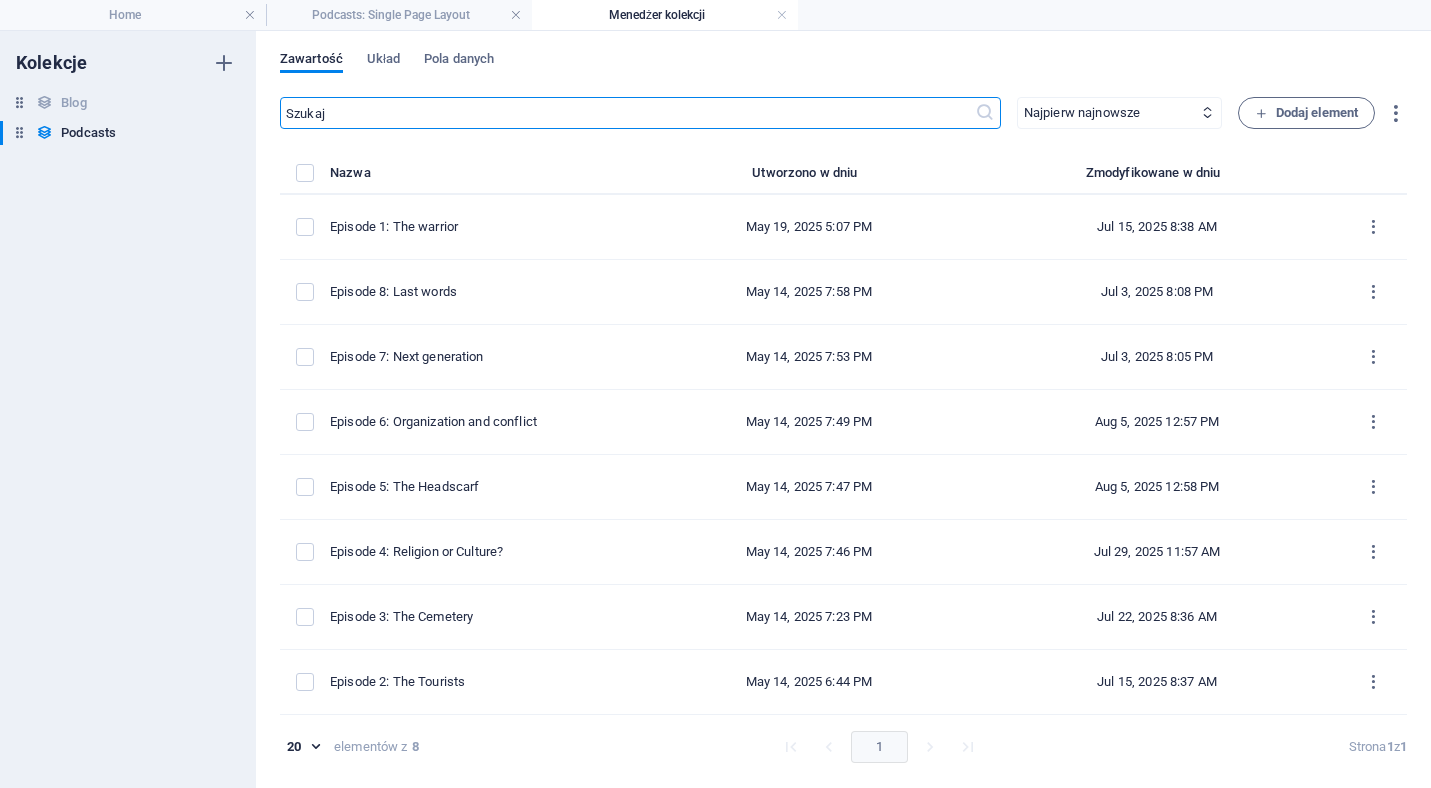 checkbox on "false" 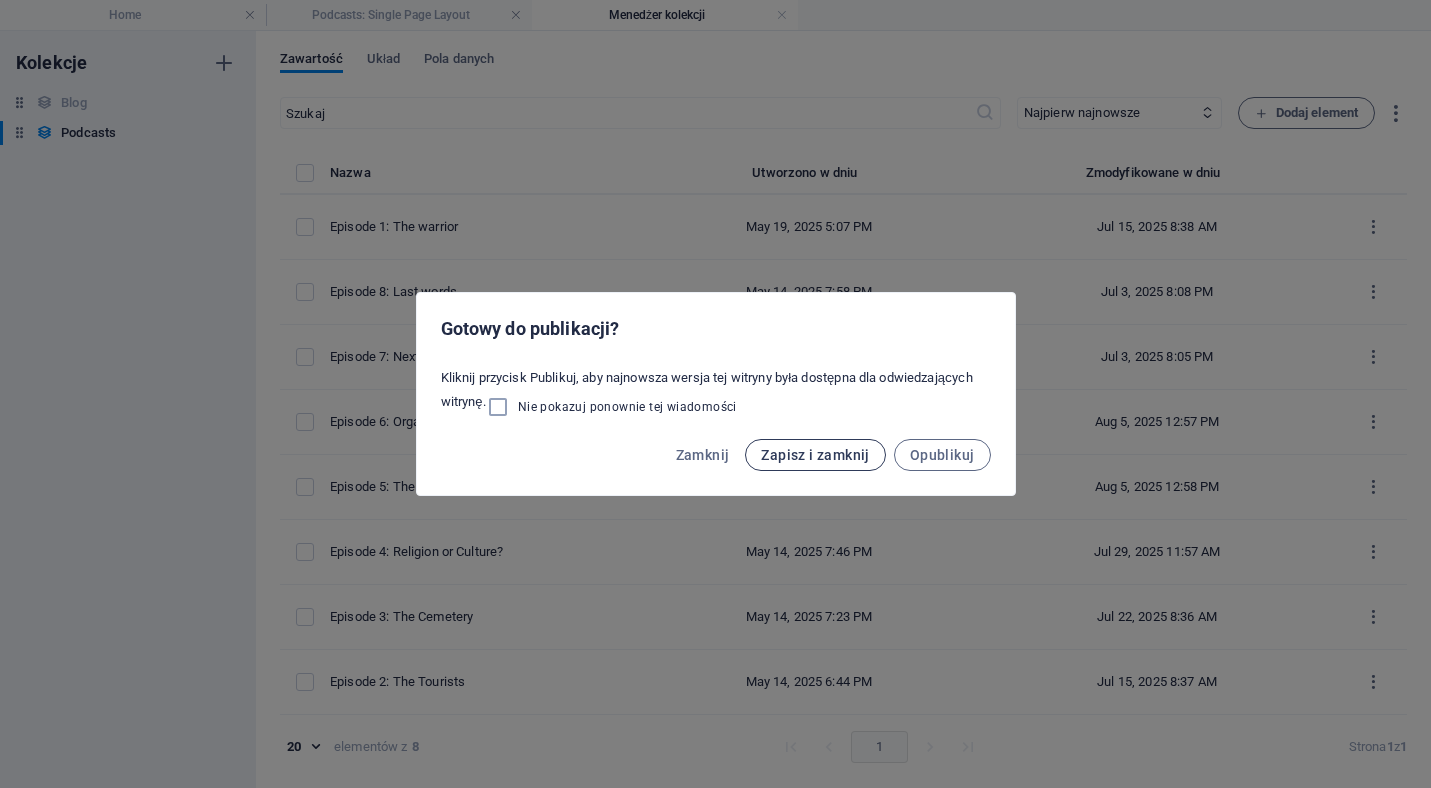 click on "Zapisz i zamknij" at bounding box center [815, 455] 